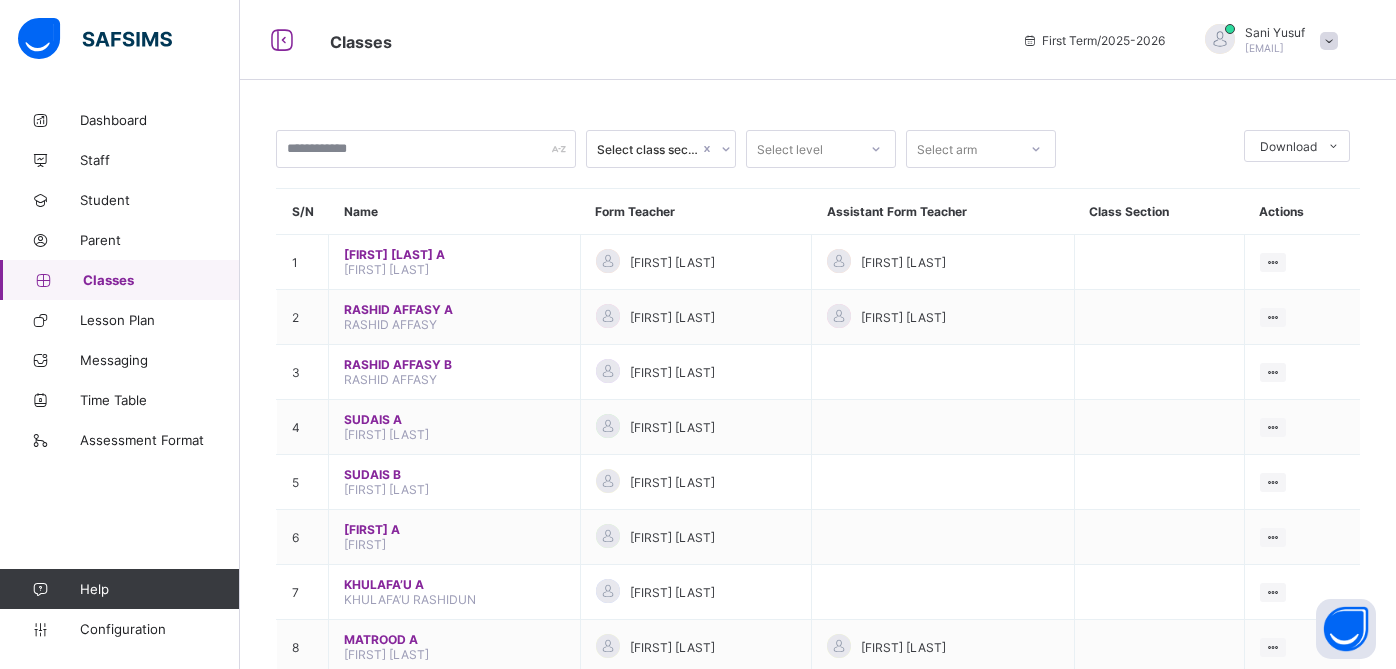 click on "[FIRST] [LAST] A" at bounding box center [454, 254] 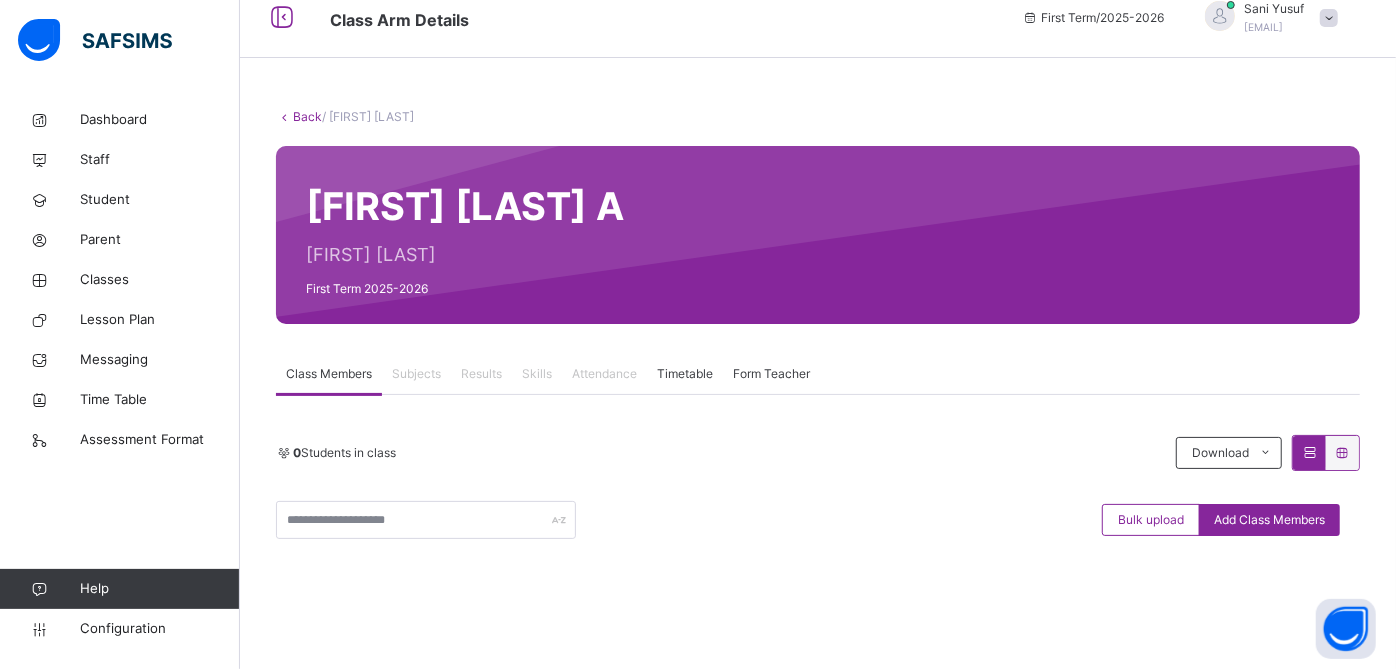 scroll, scrollTop: 0, scrollLeft: 0, axis: both 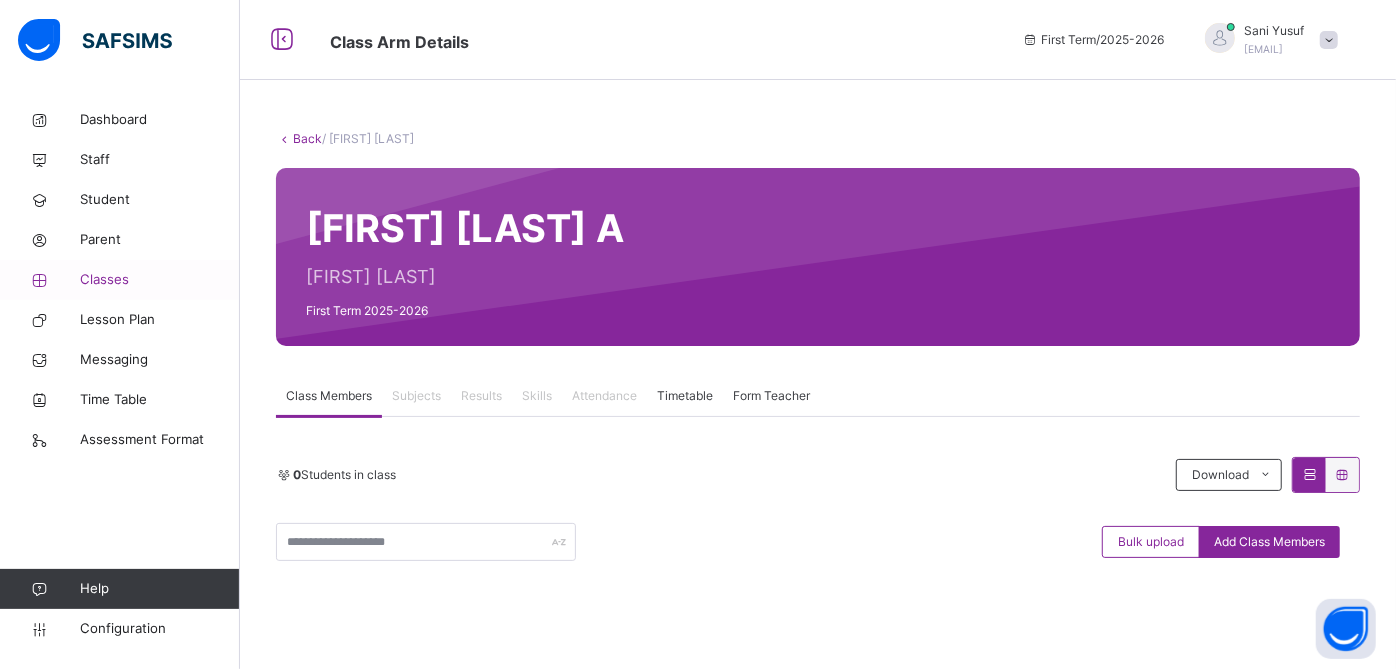 click on "Classes" at bounding box center [160, 280] 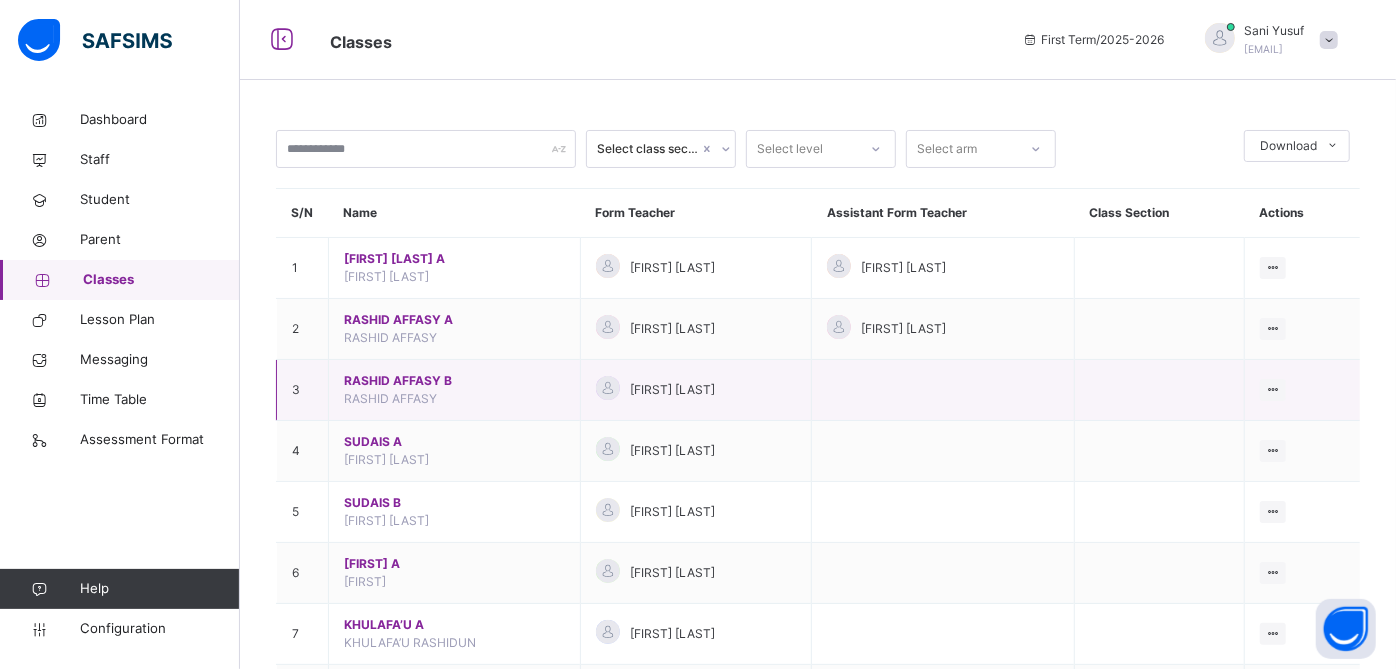 click on "[FIRST] [LAST]" at bounding box center (454, 381) 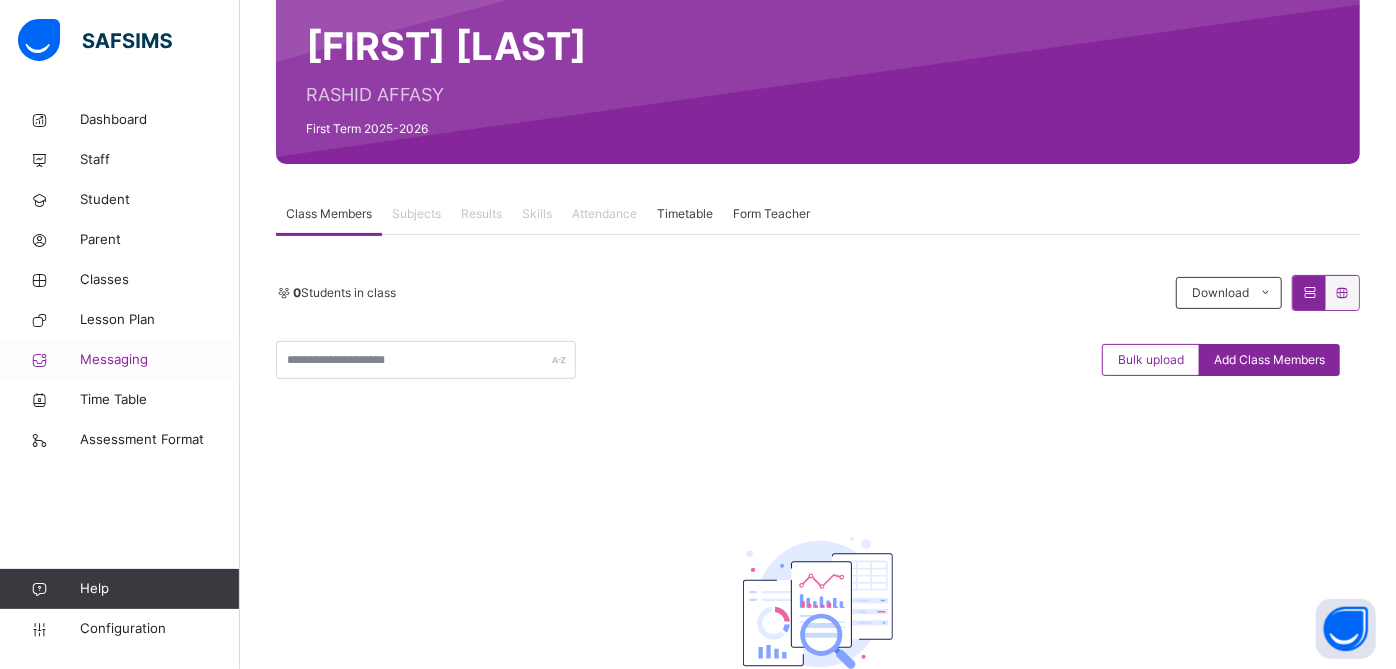 scroll, scrollTop: 184, scrollLeft: 0, axis: vertical 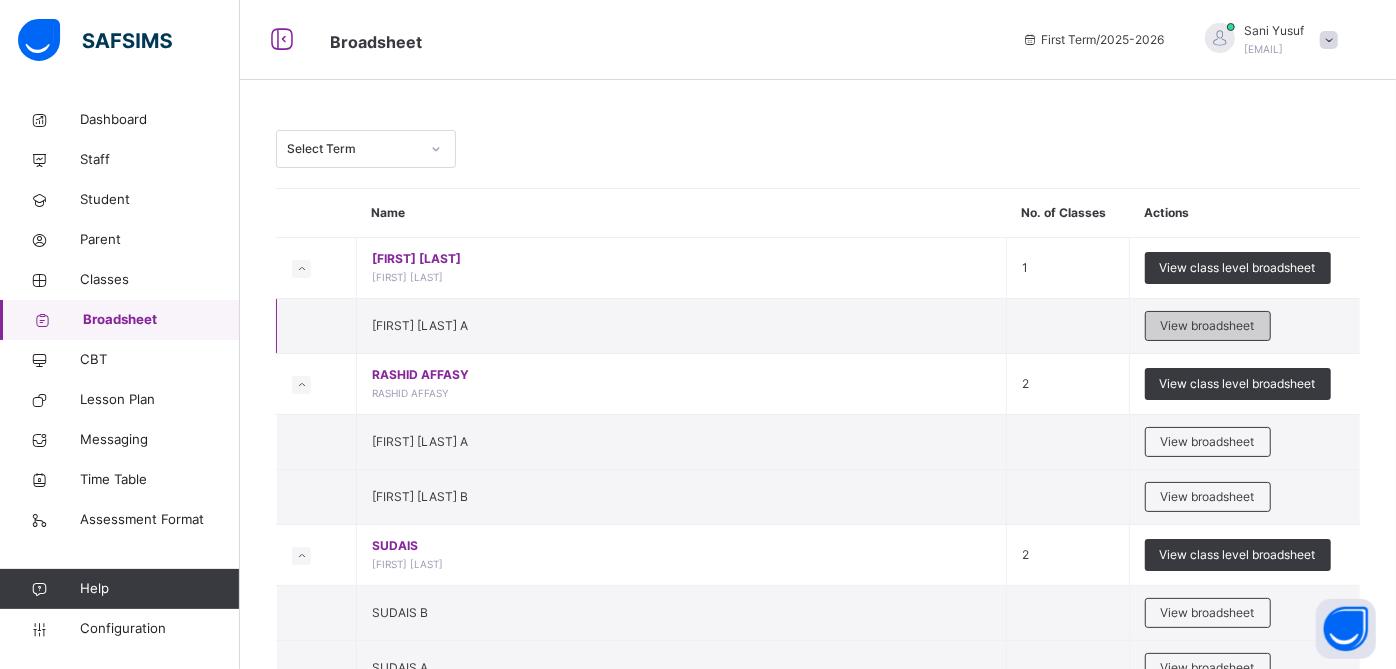 click on "View broadsheet" at bounding box center (1208, 326) 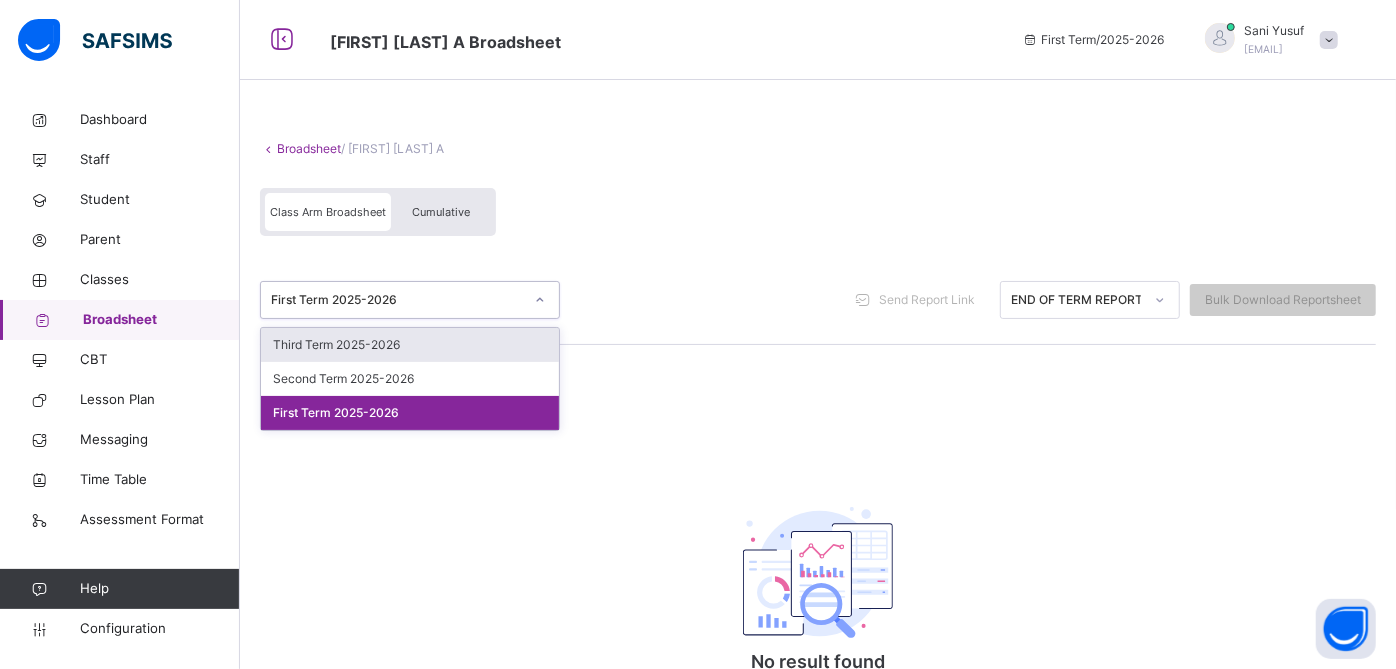 click 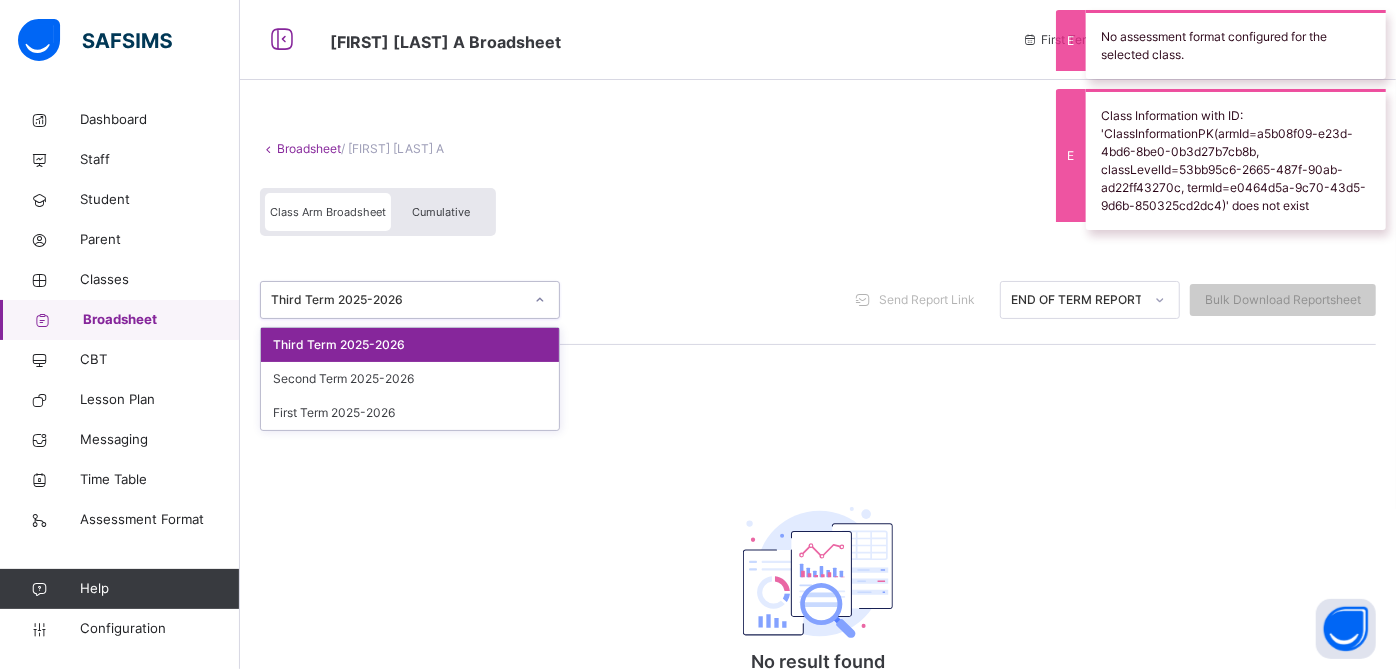 click on "Third Term 2025-2026" at bounding box center (397, 300) 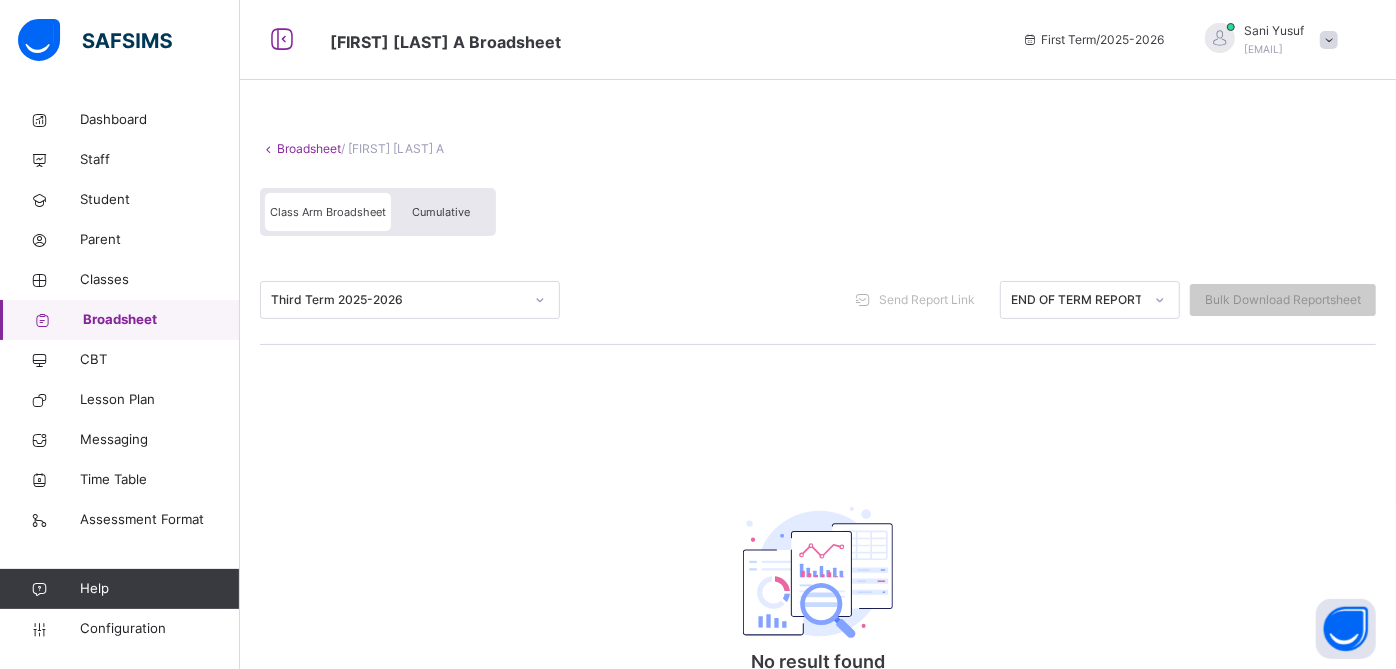 click on "Broadsheet  / [FIRST] [LAST] A Class Arm Broadsheet Cumulative Third Term 2025-2026 Send Report Link END OF TERM REPORT Bulk Download Reportsheet No result found There is currently no result for this class × Download Broadsheet Excel Please select the Assessment you want to download the broadsheet for: ALL Cancel Download           undefined undefined   Pending END OF TERM REPORT View Reportsheet     Position               /undefined         Final Grade                 Total Score                 Final Average                 No. of Subjects                 No. in Class                 Class Average                 High. Average in Class                 Low. Average in Class             Assessments     Subjects         Total         Grade         Position         Out of         Class average     Form Teacher's comment   Head Teacher's comment   Close   Approve Student Results             [FIRST] [LAST] A Approve Student Results Form Teacher's comment   Head Teacher's comment   Close" at bounding box center [818, 450] 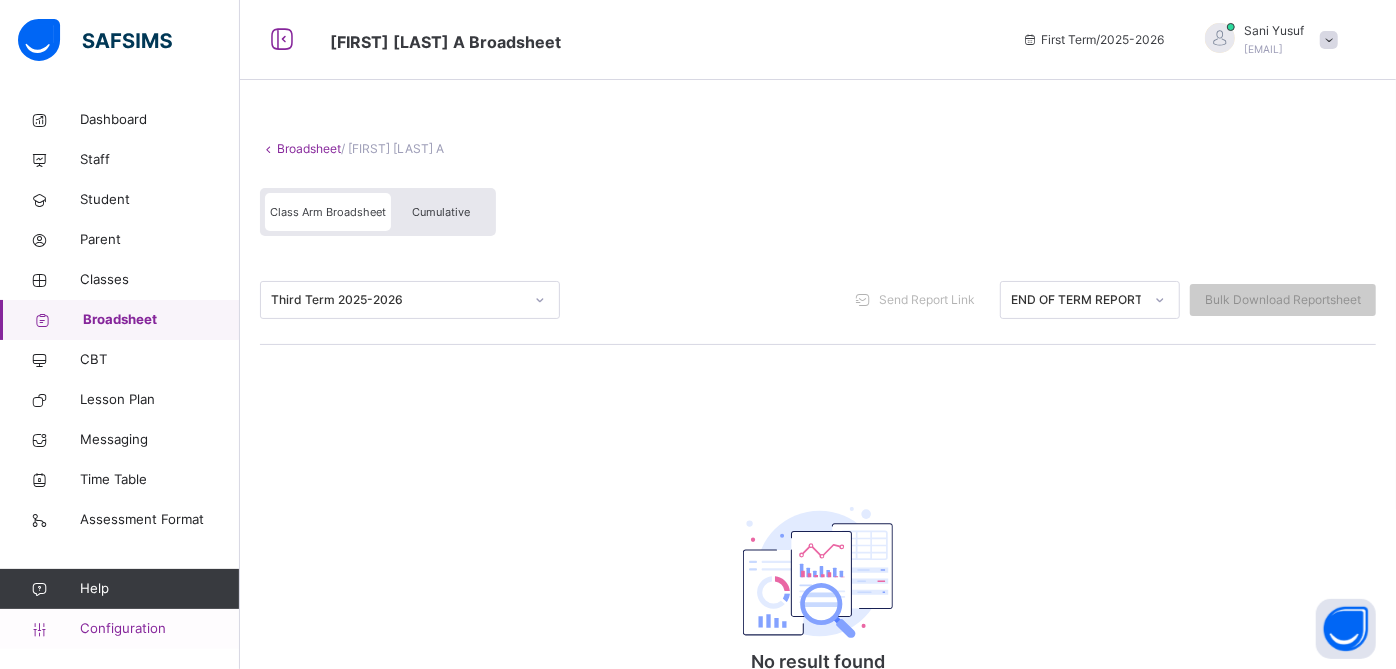click on "Configuration" at bounding box center (159, 629) 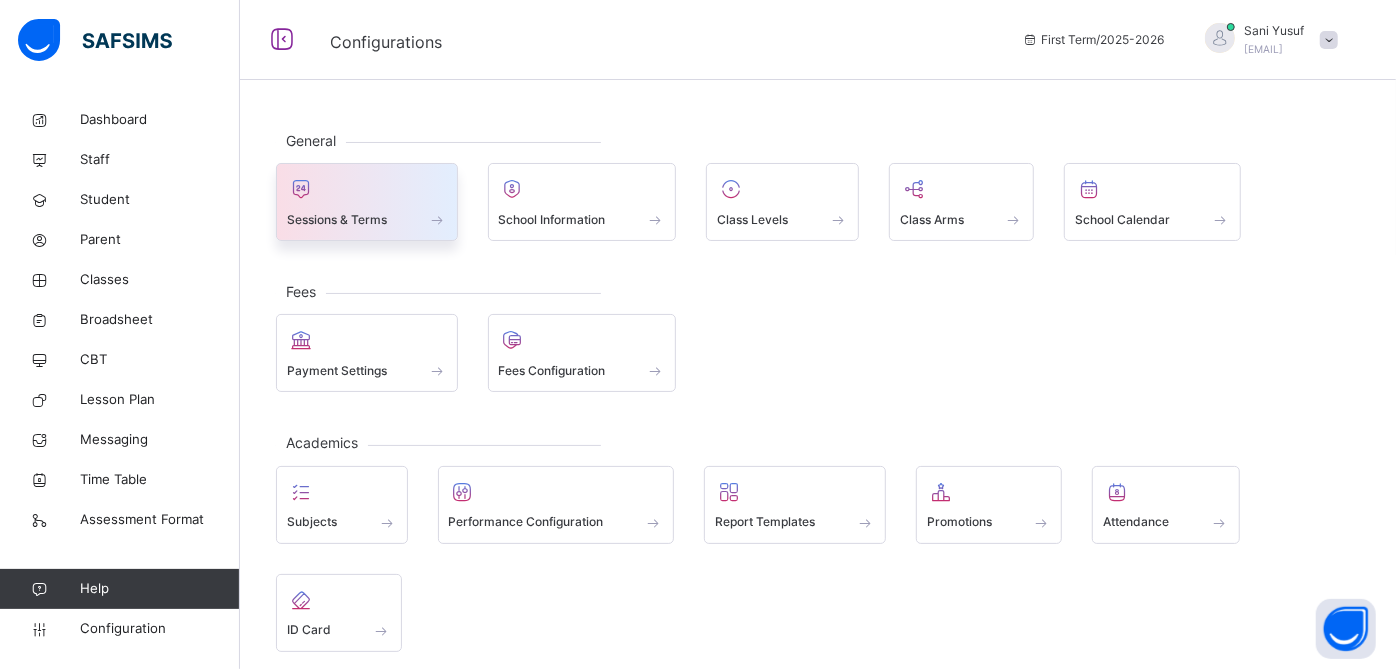 click on "Sessions & Terms" at bounding box center (367, 219) 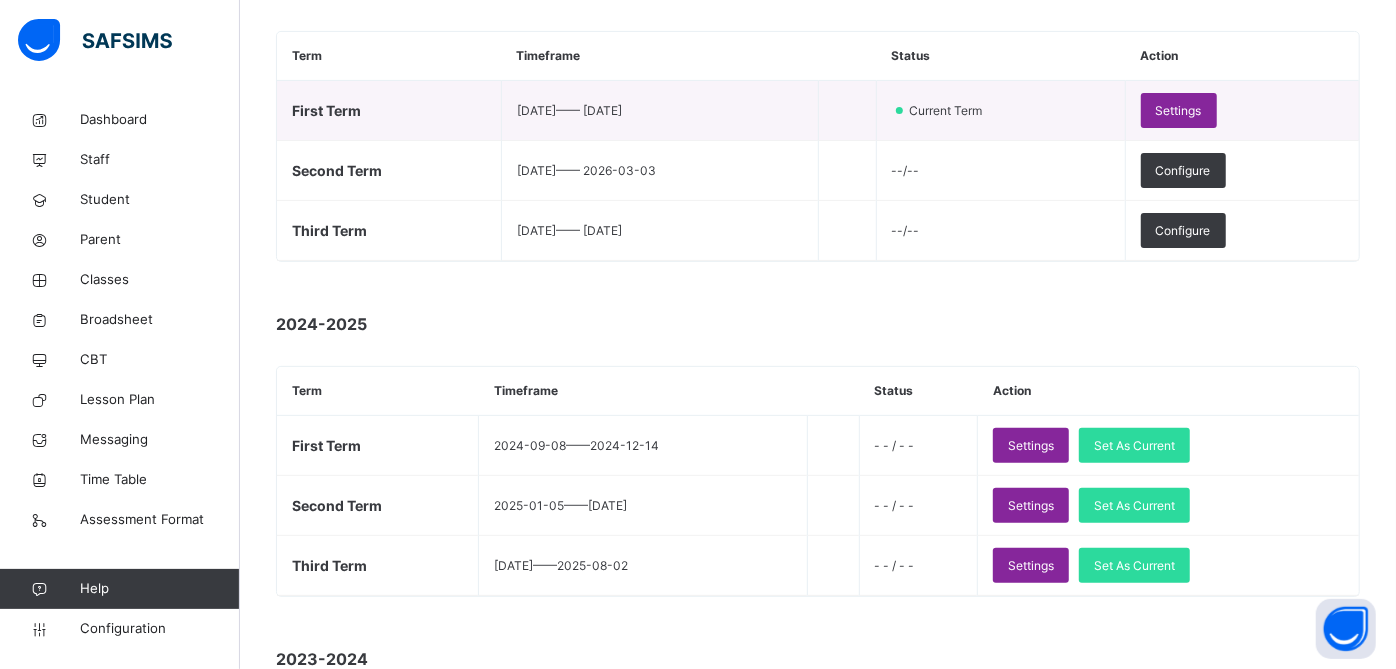 scroll, scrollTop: 339, scrollLeft: 0, axis: vertical 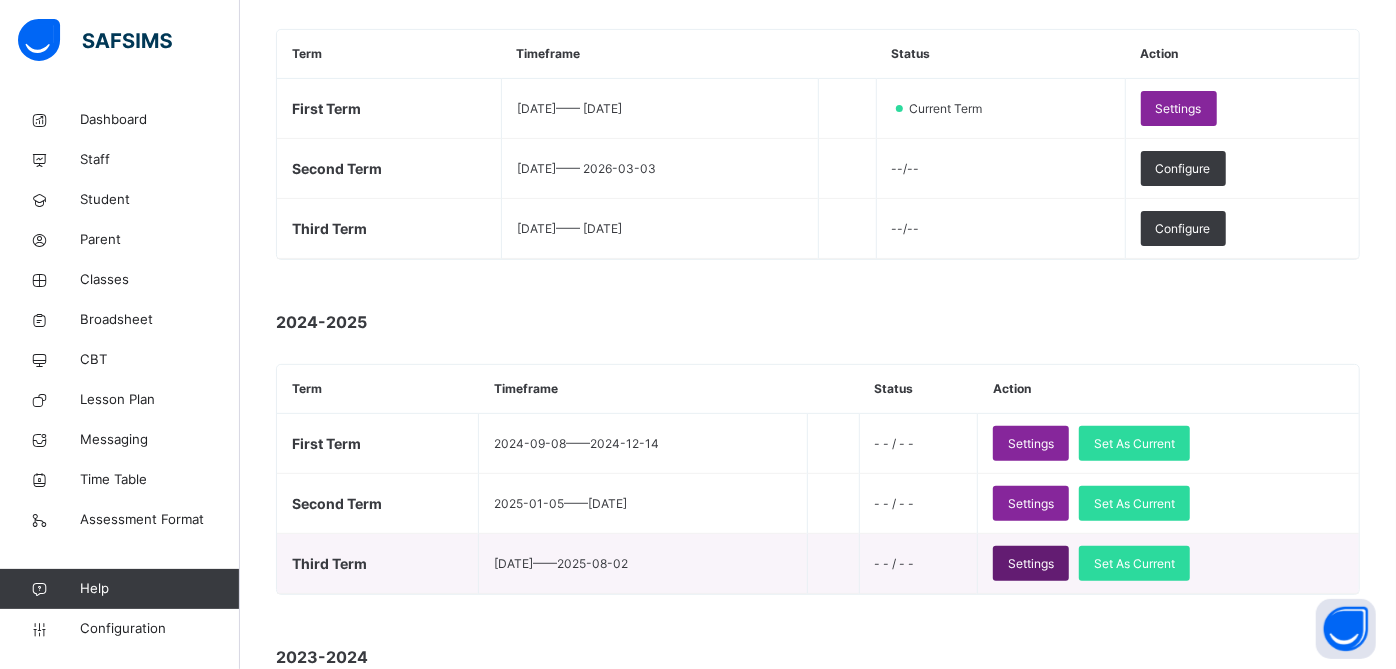 click on "Settings" at bounding box center [1031, 564] 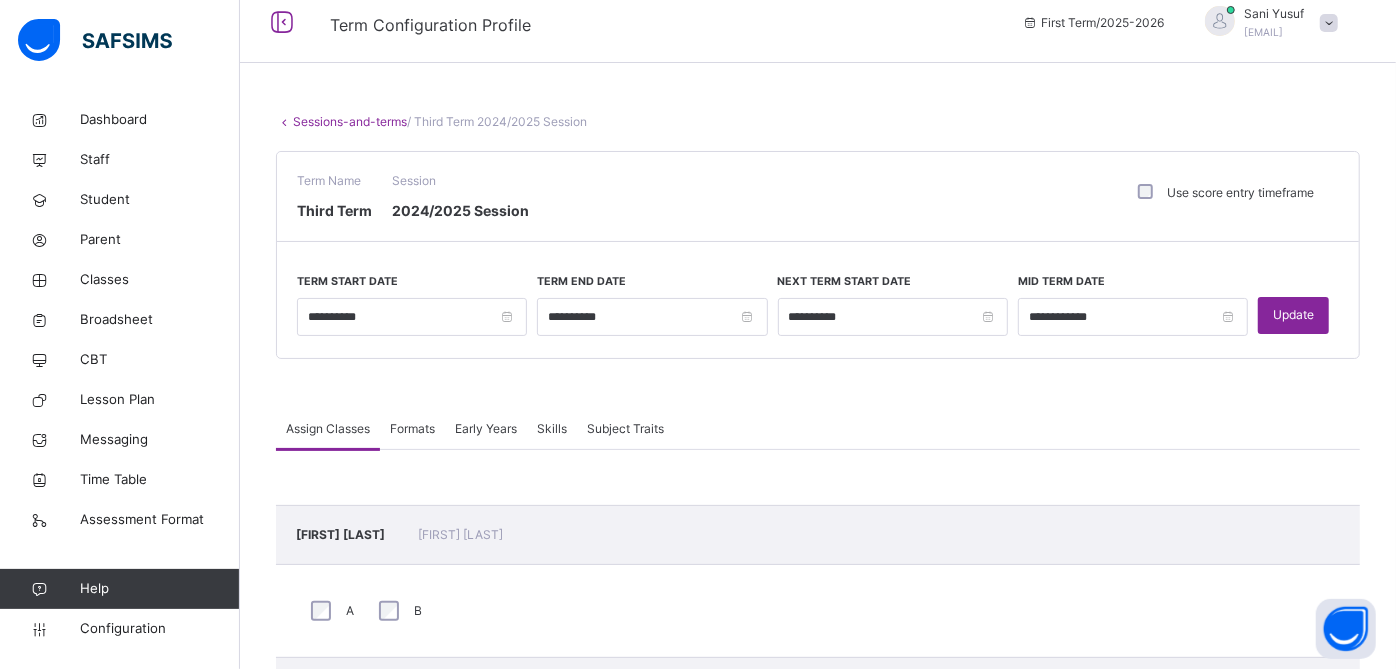 scroll, scrollTop: 0, scrollLeft: 0, axis: both 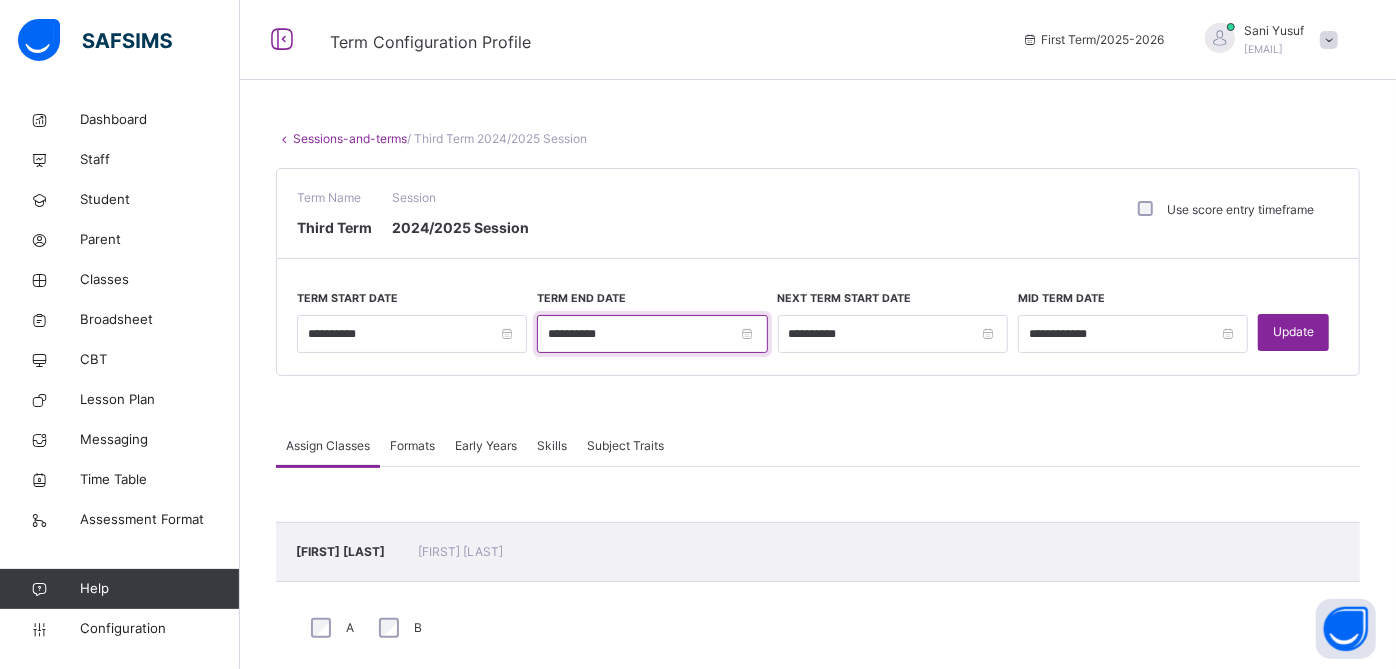 click on "**********" at bounding box center (652, 334) 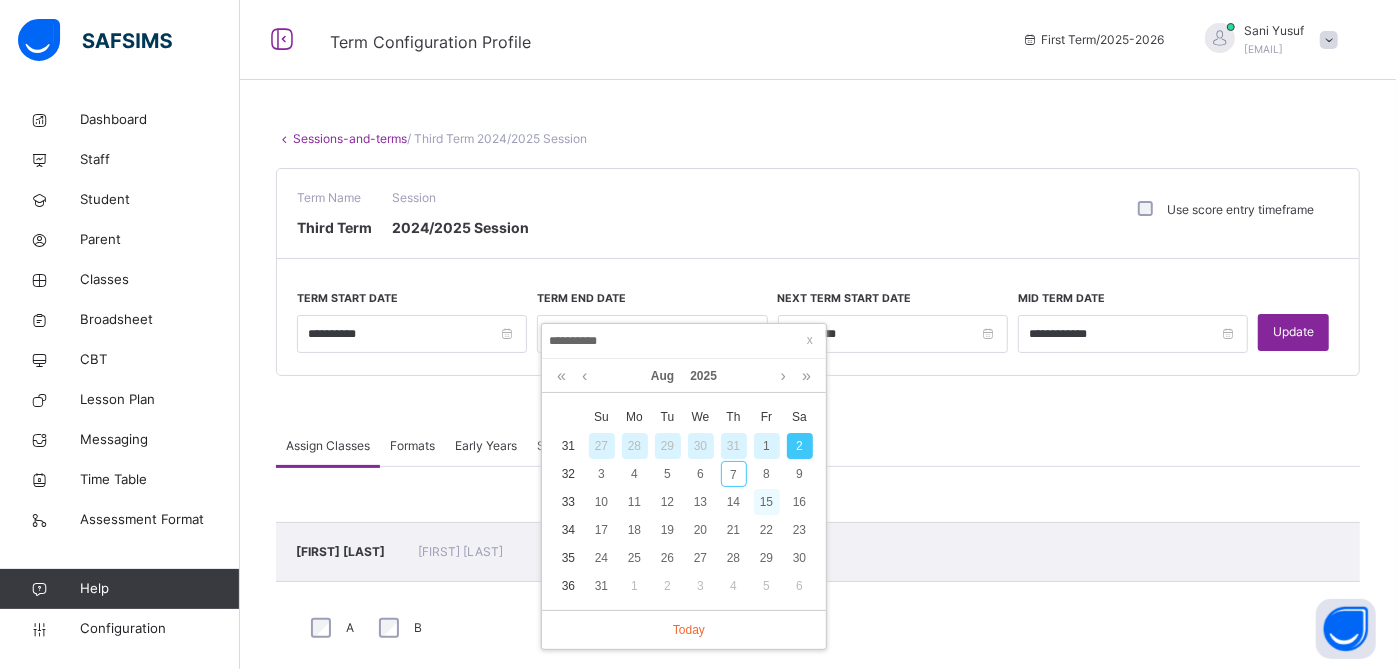 click on "15" at bounding box center (767, 502) 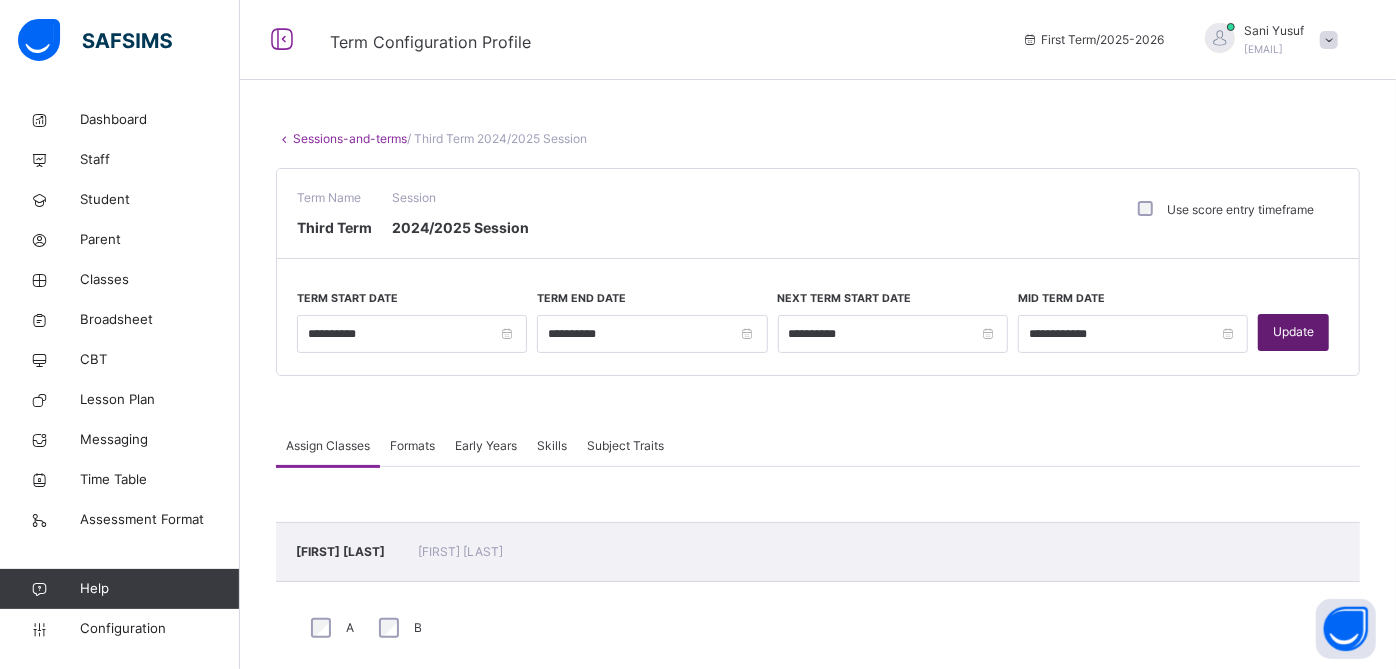 click on "Update" at bounding box center (1293, 332) 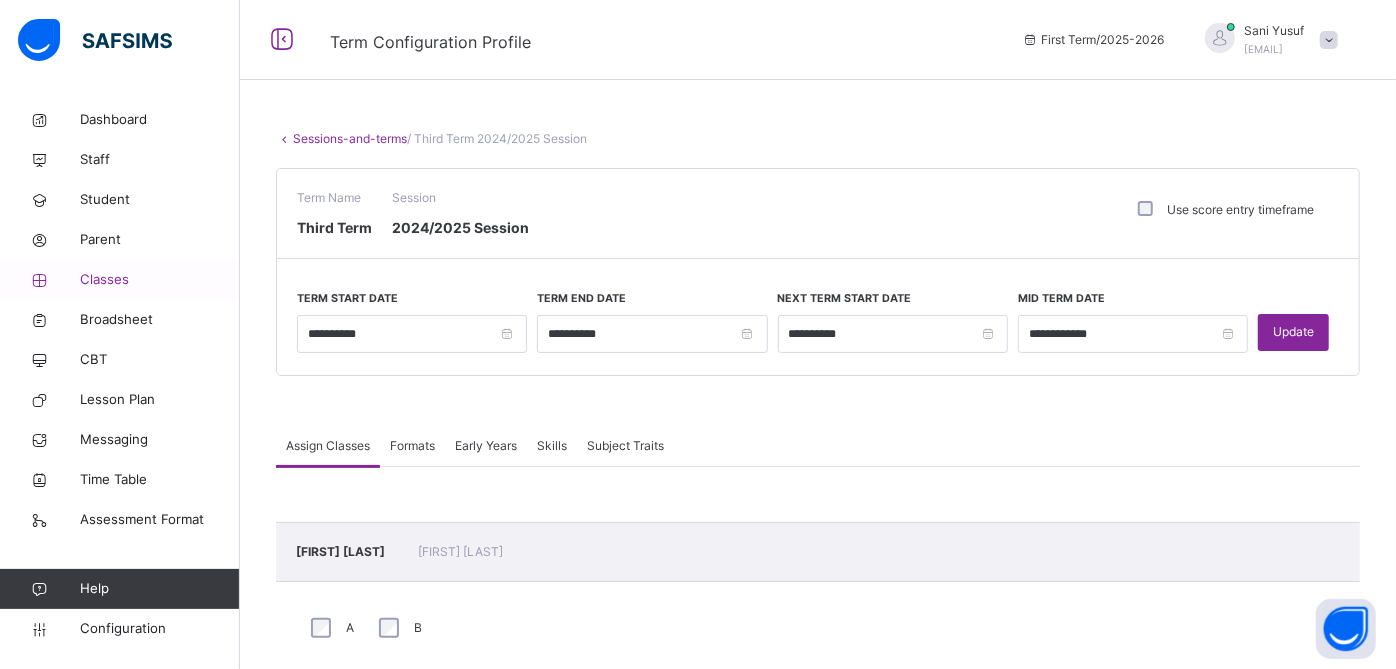 click on "Classes" at bounding box center (160, 280) 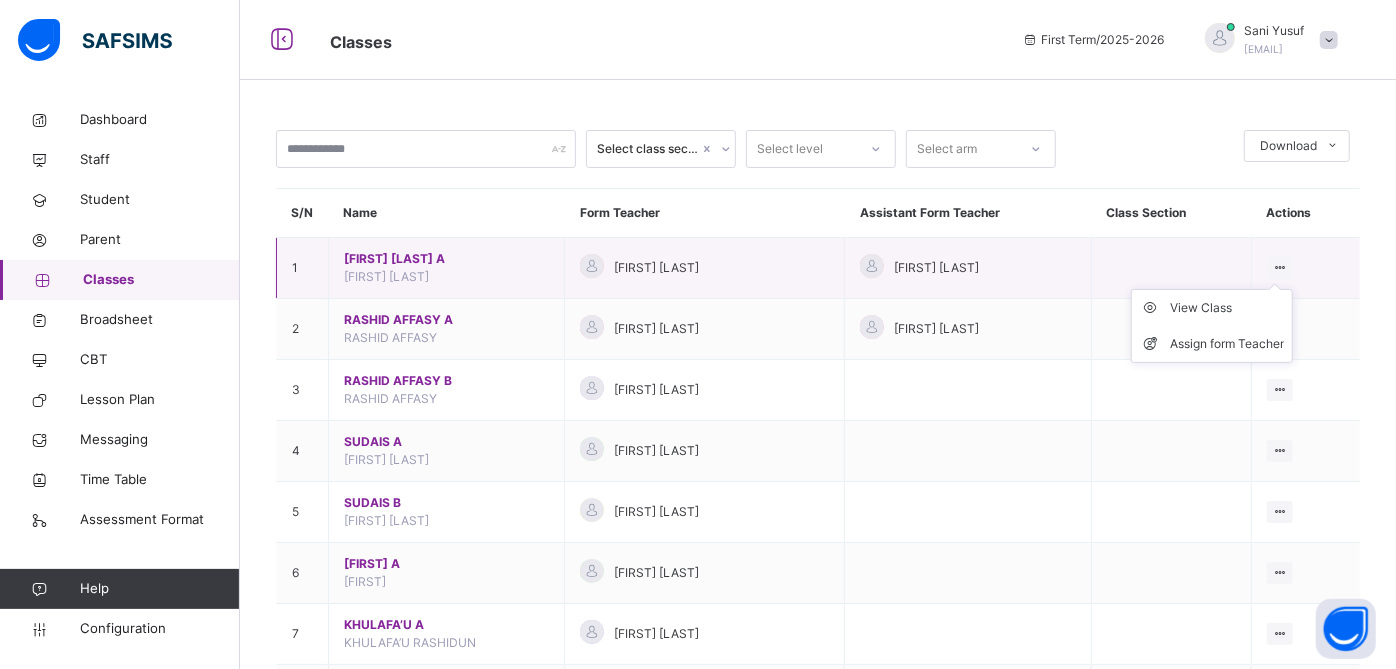 click at bounding box center [1280, 267] 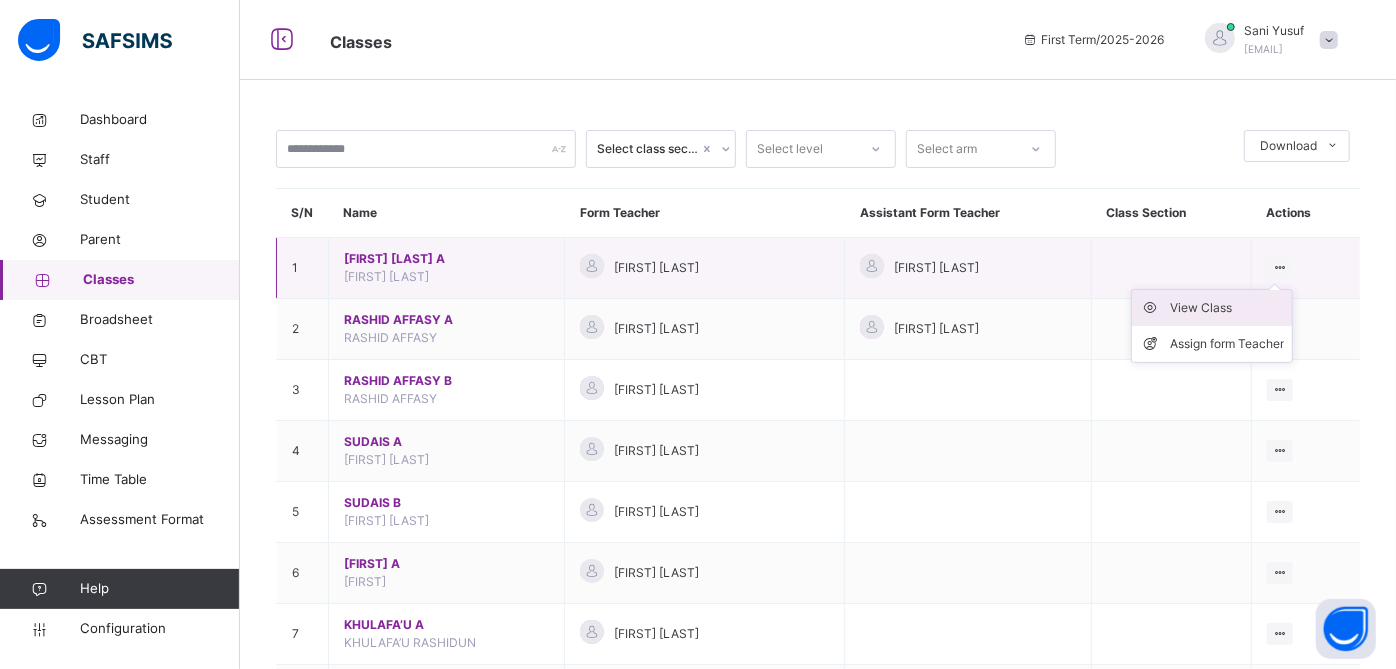 click on "View Class" at bounding box center [1227, 308] 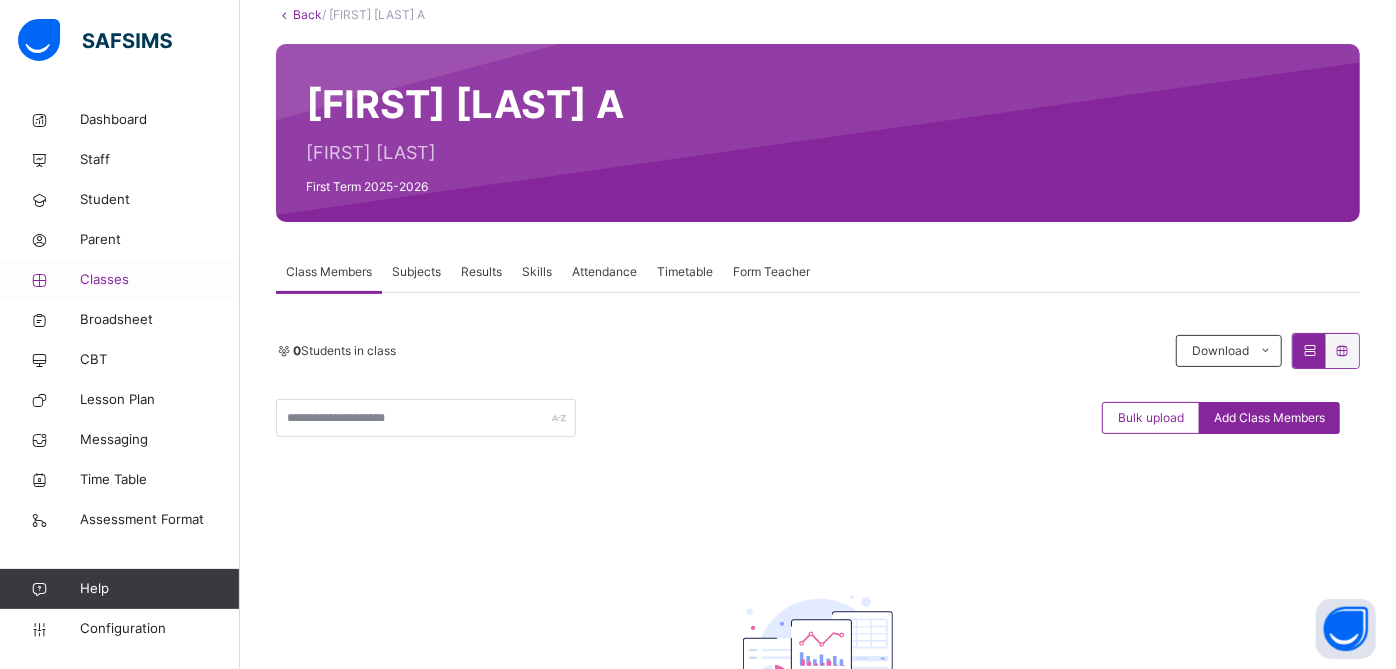 scroll, scrollTop: 122, scrollLeft: 0, axis: vertical 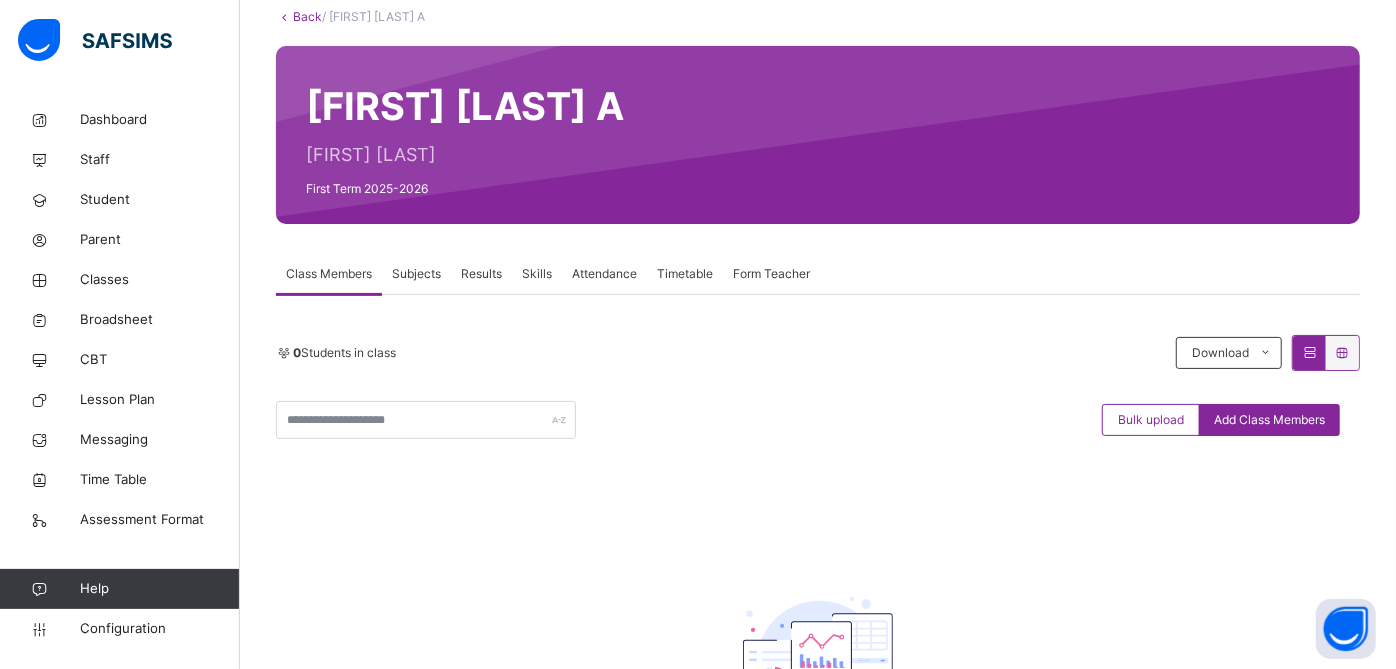 click on "Subjects" at bounding box center [416, 274] 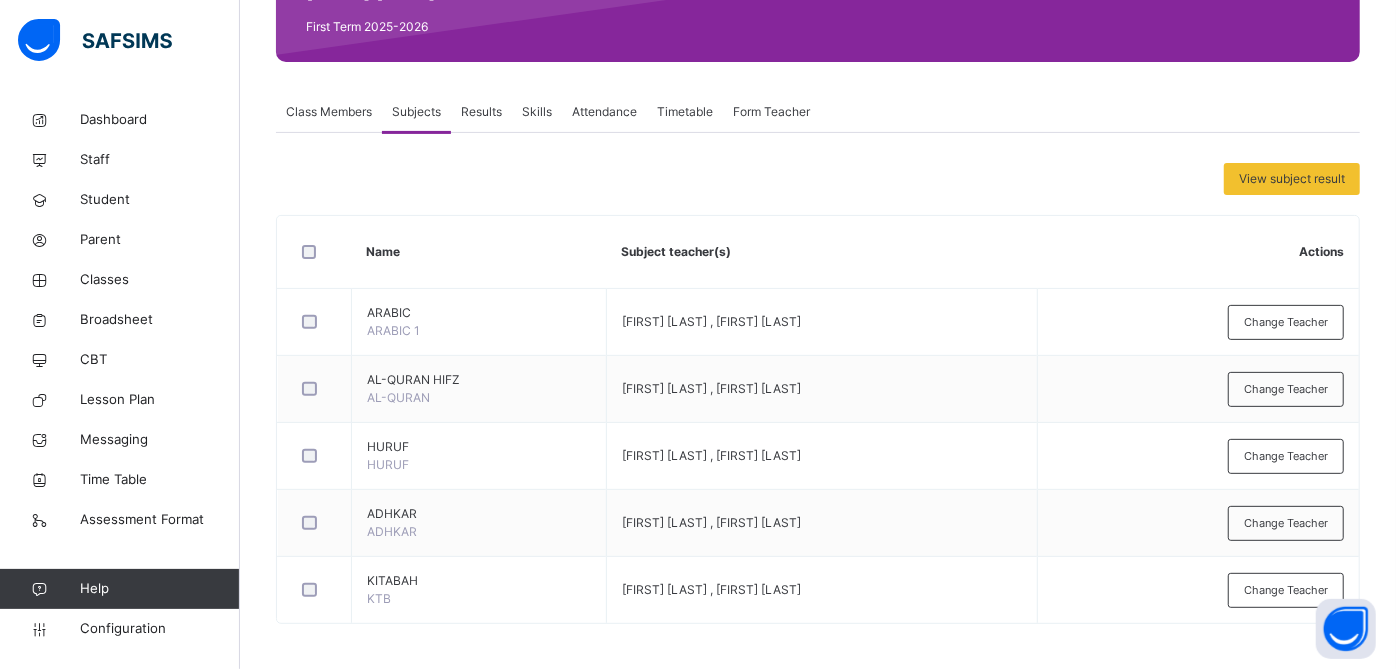 scroll, scrollTop: 286, scrollLeft: 0, axis: vertical 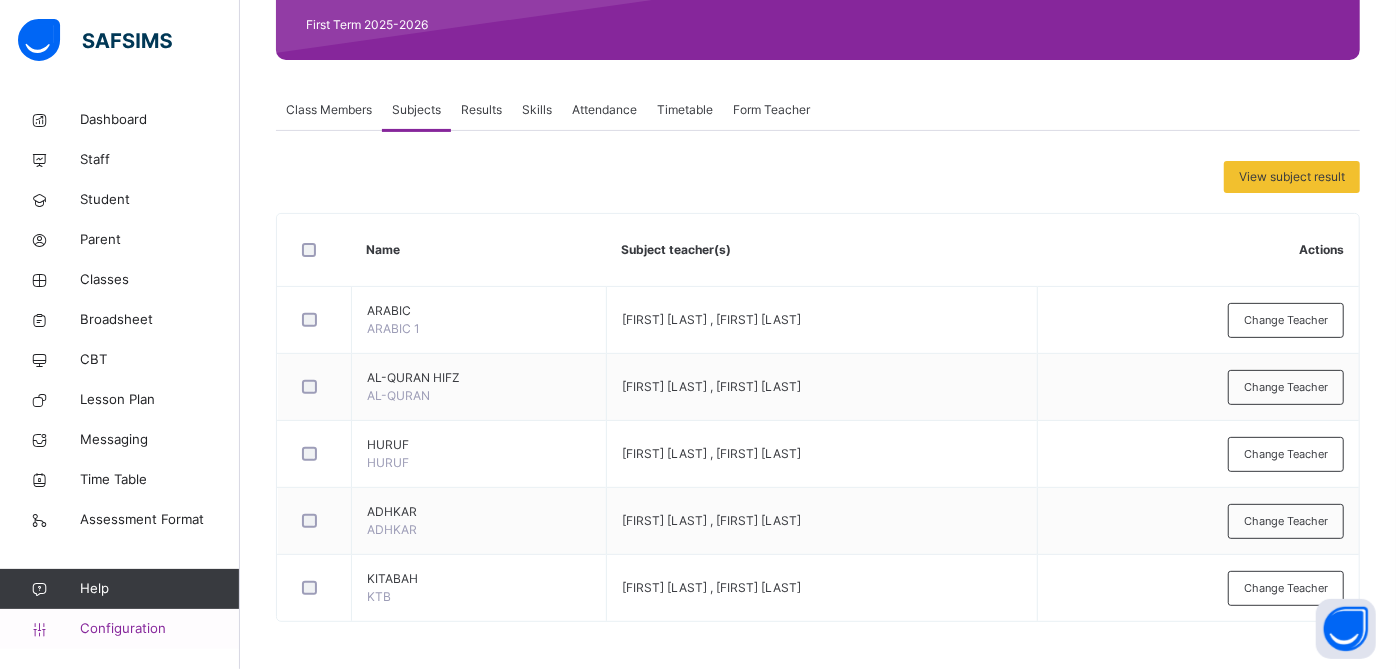 click on "Configuration" at bounding box center (159, 629) 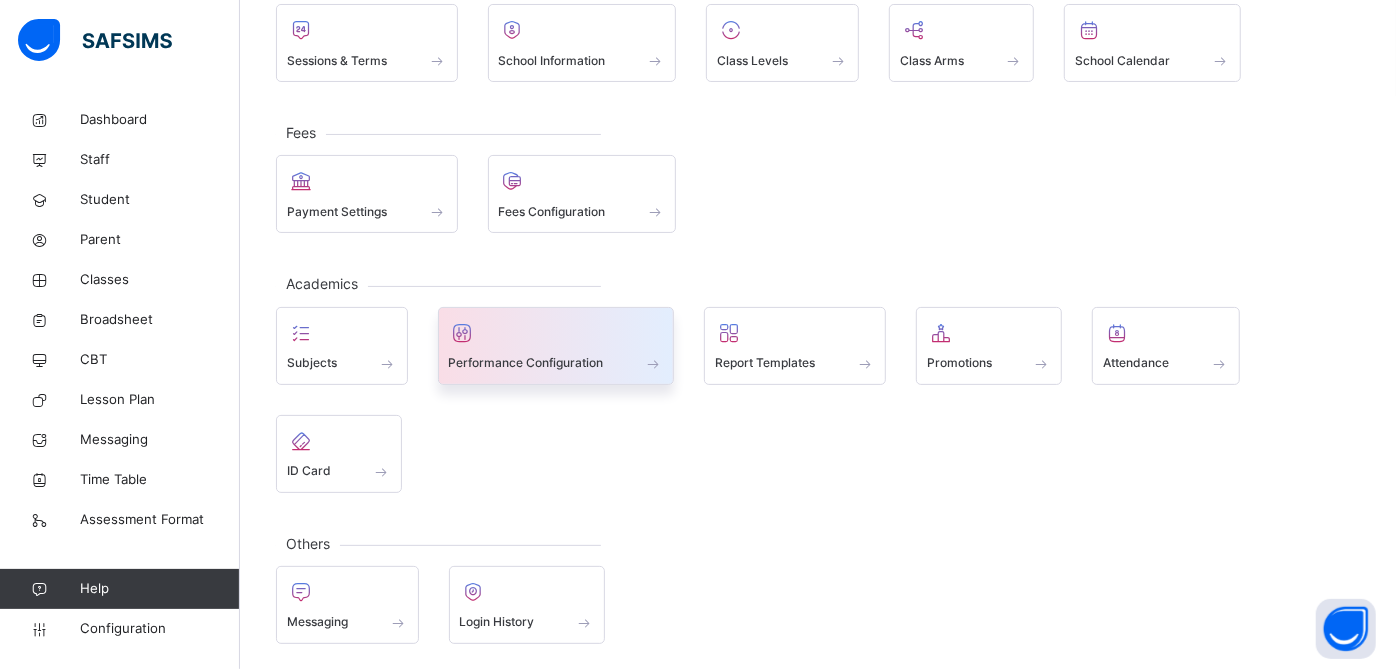 scroll, scrollTop: 0, scrollLeft: 0, axis: both 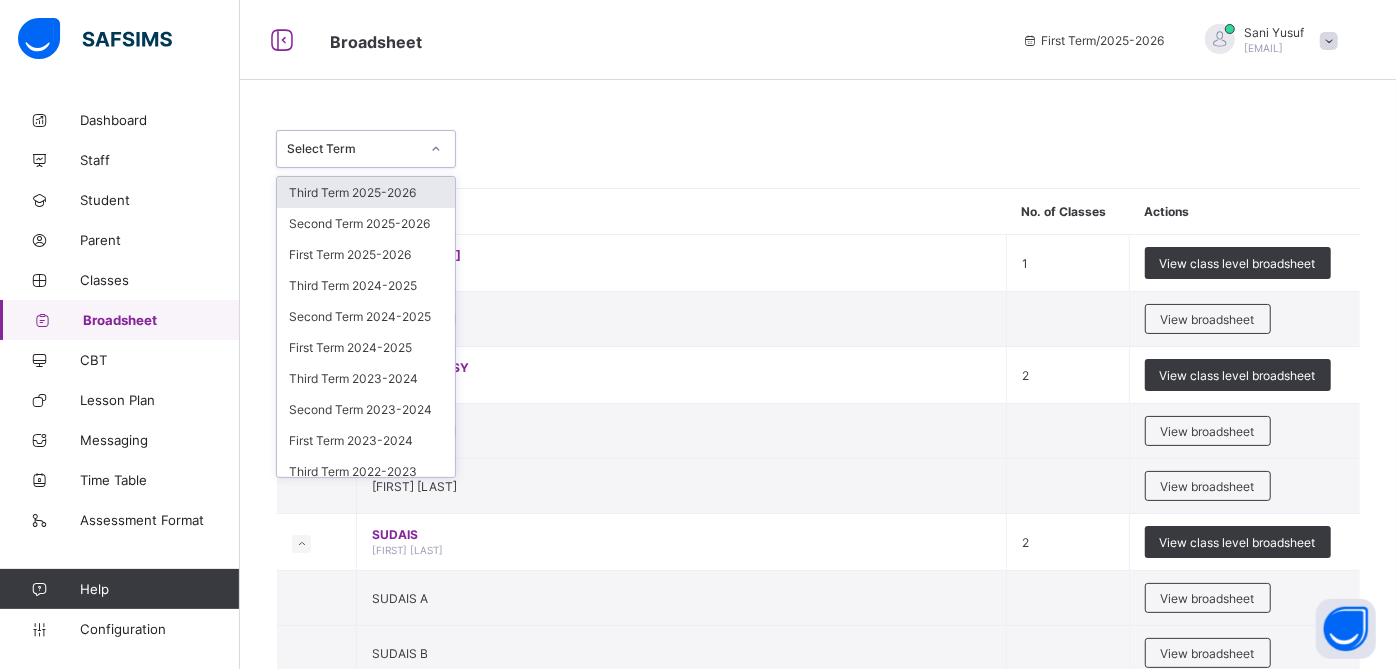 click 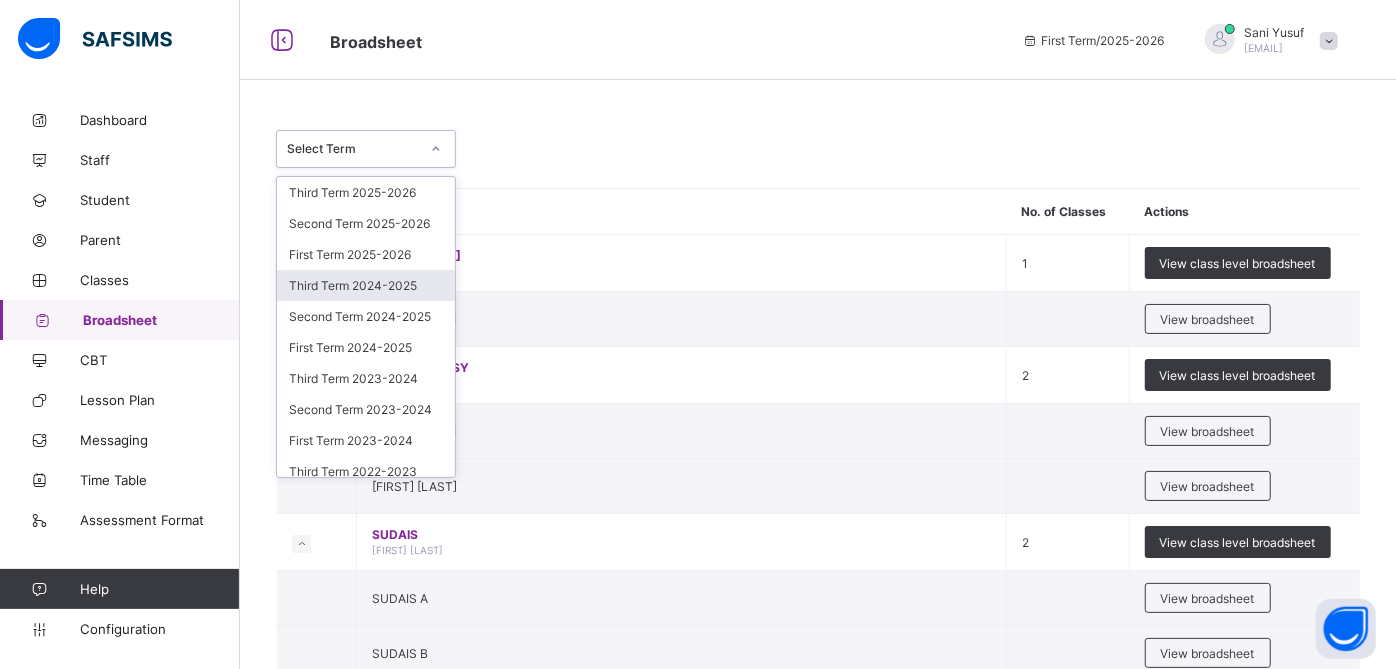 click on "Third Term 2024-2025" at bounding box center [366, 285] 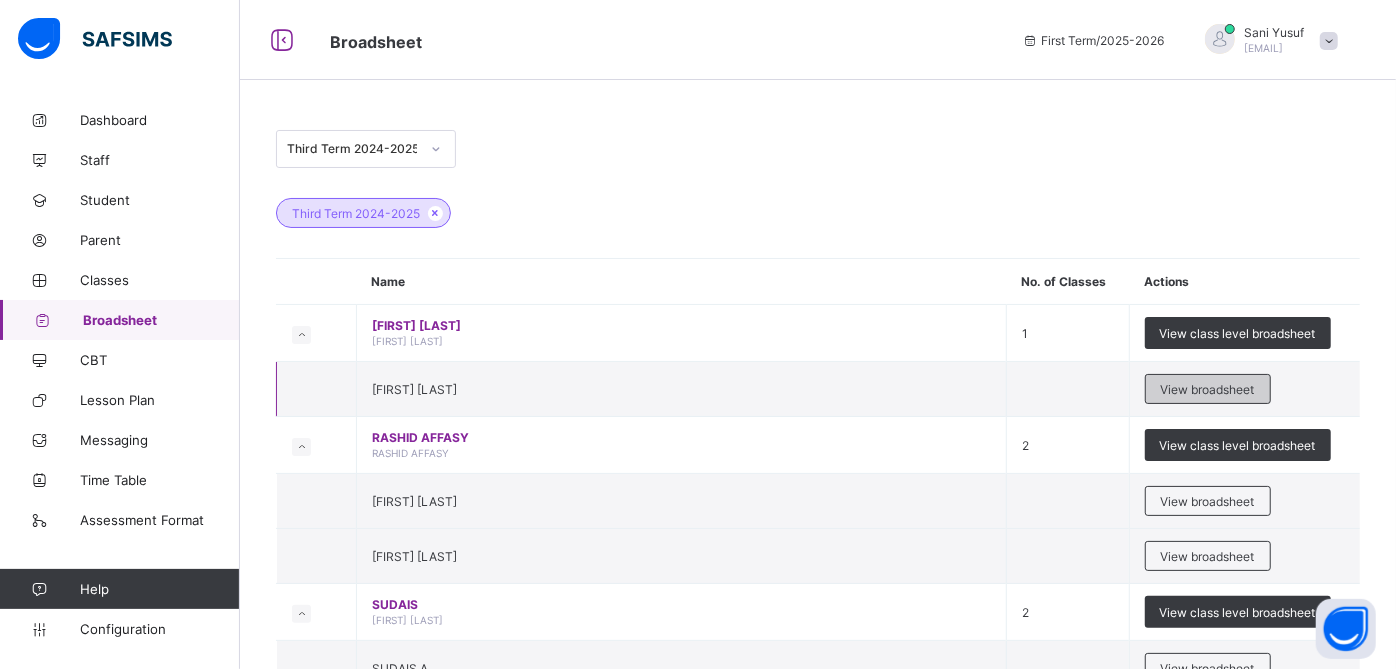 click on "View broadsheet" at bounding box center [1208, 389] 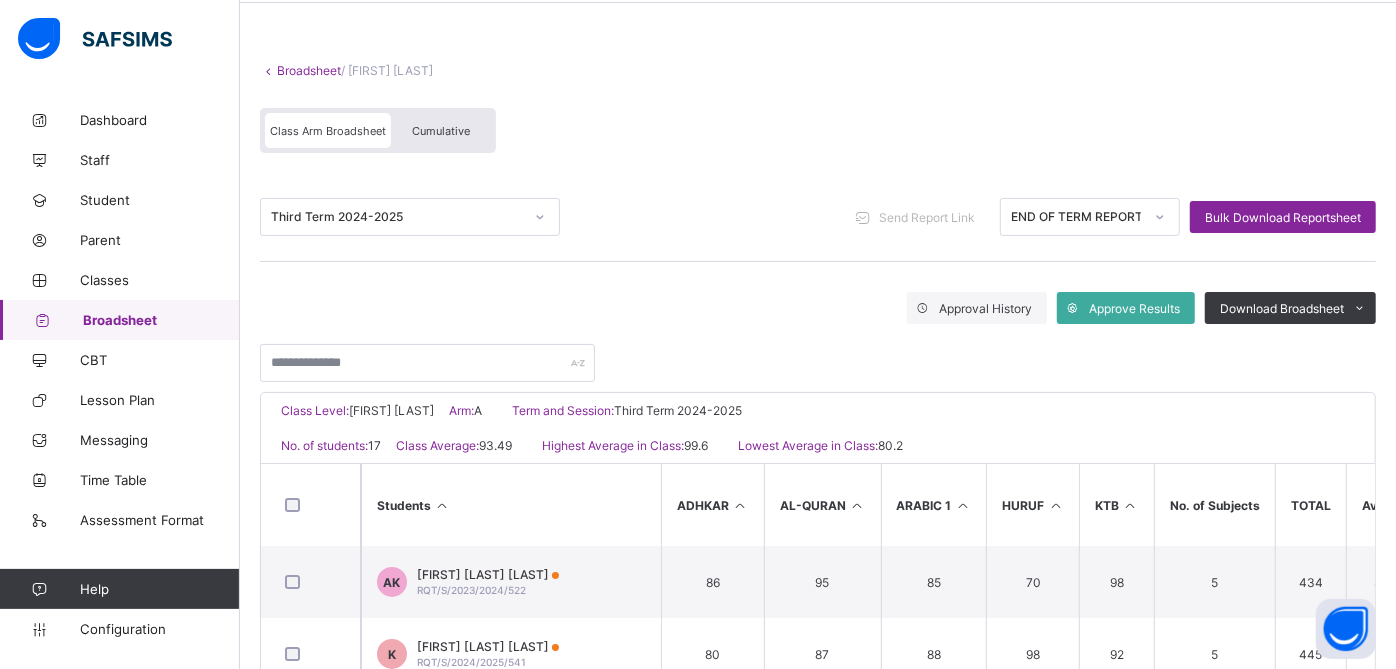 scroll, scrollTop: 77, scrollLeft: 0, axis: vertical 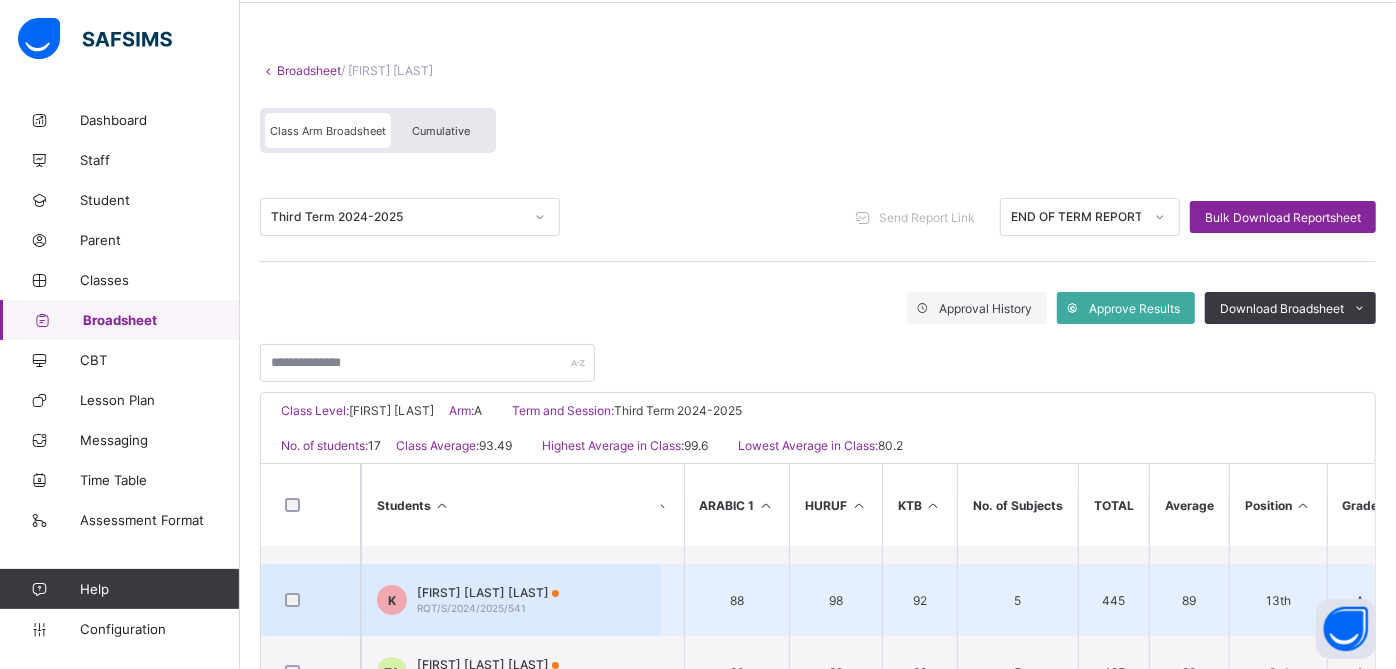 click on "92" at bounding box center (919, 600) 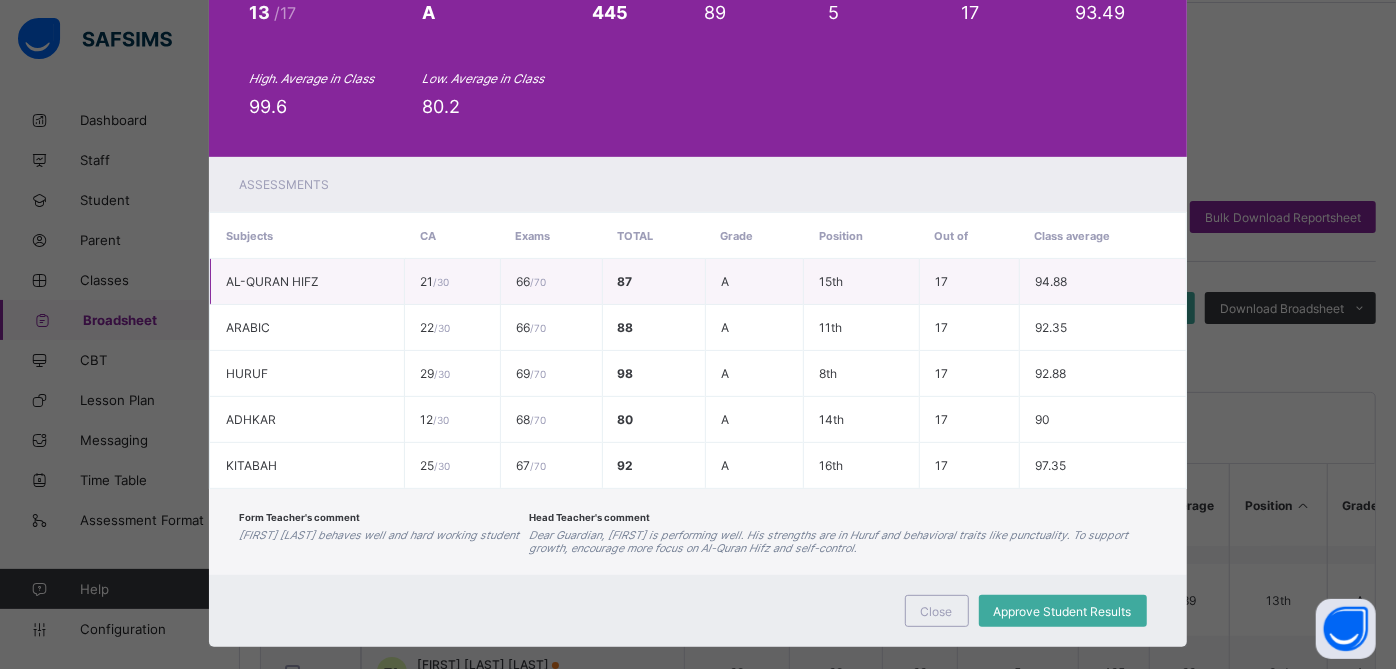 scroll, scrollTop: 0, scrollLeft: 0, axis: both 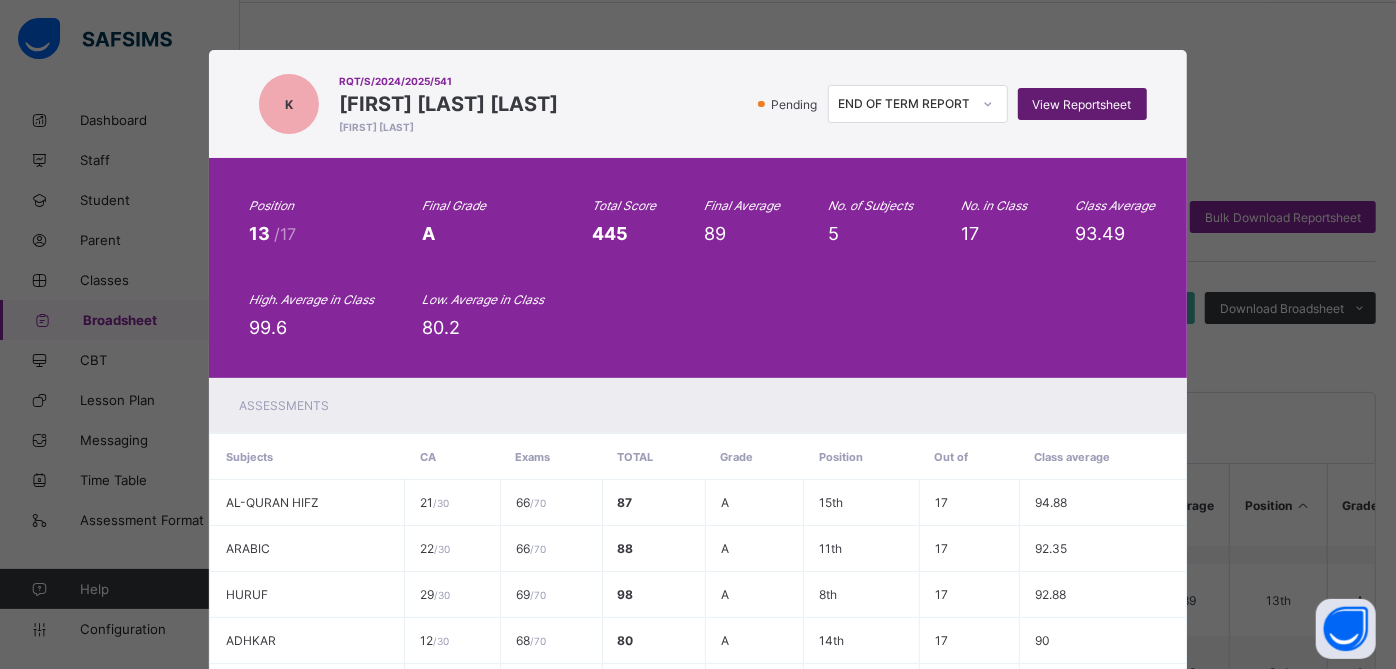 click on "View Reportsheet" at bounding box center (1082, 104) 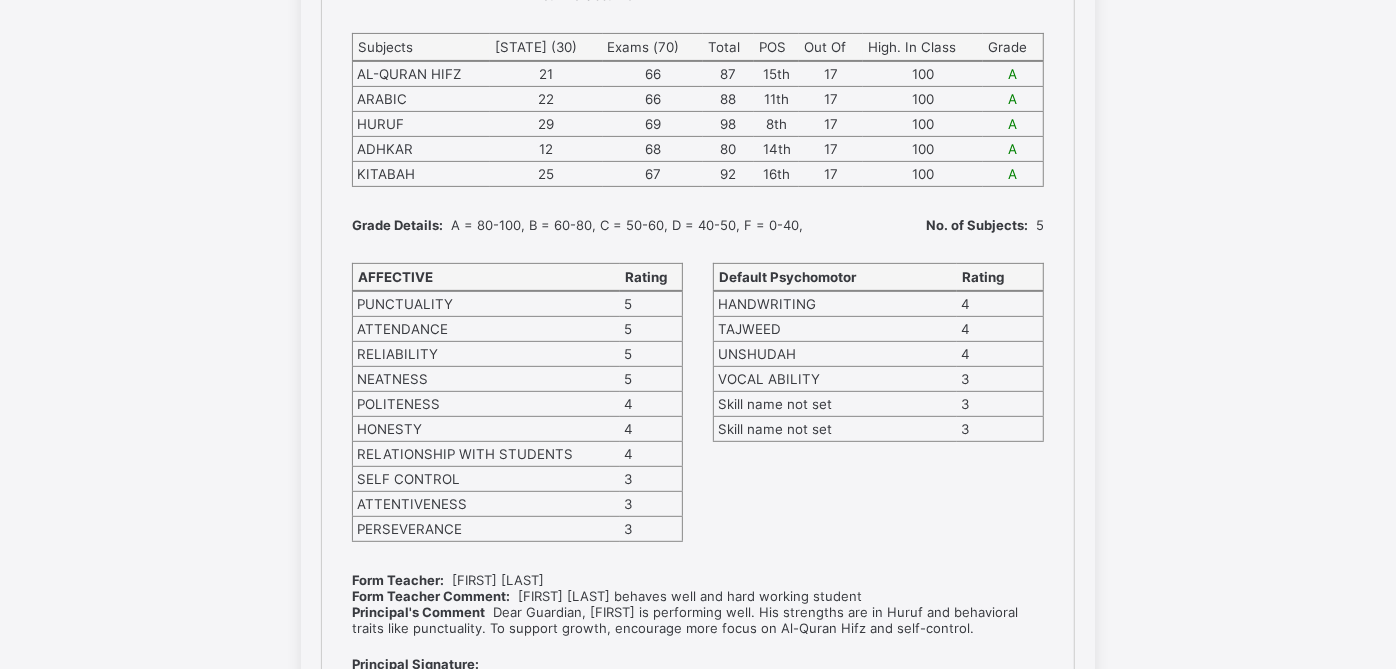 scroll, scrollTop: 372, scrollLeft: 0, axis: vertical 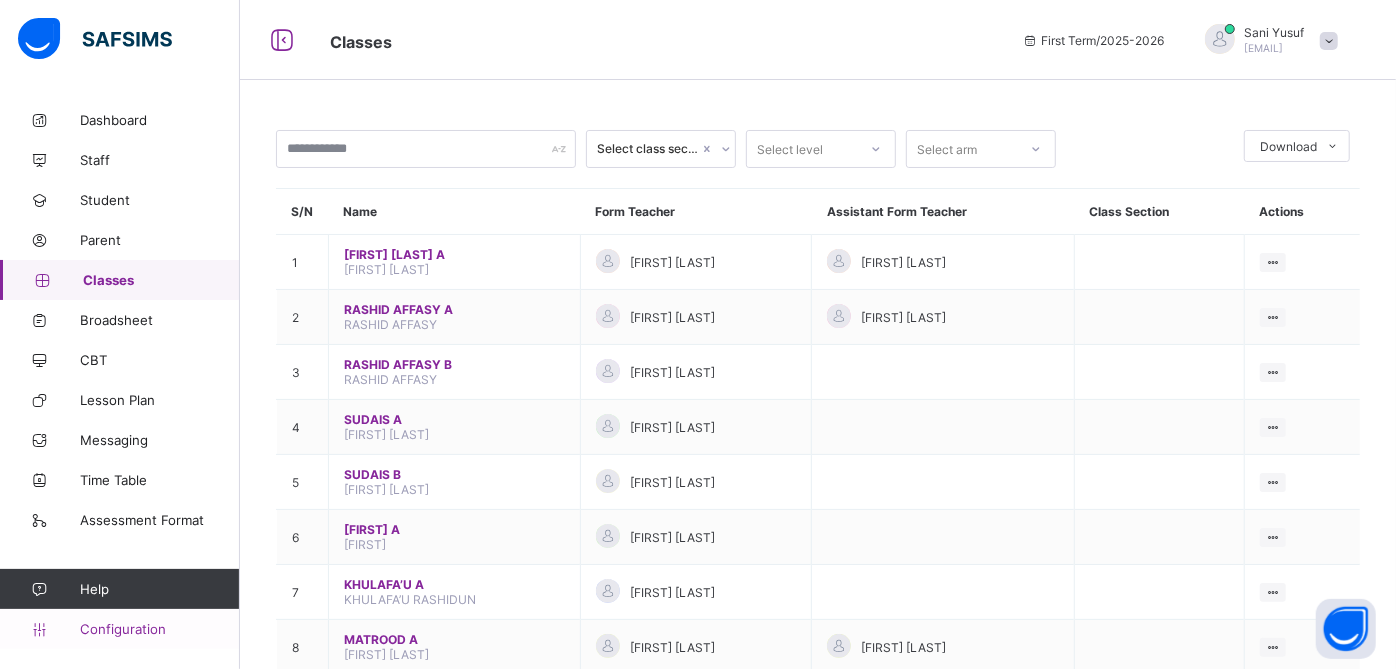 click on "Configuration" at bounding box center (159, 629) 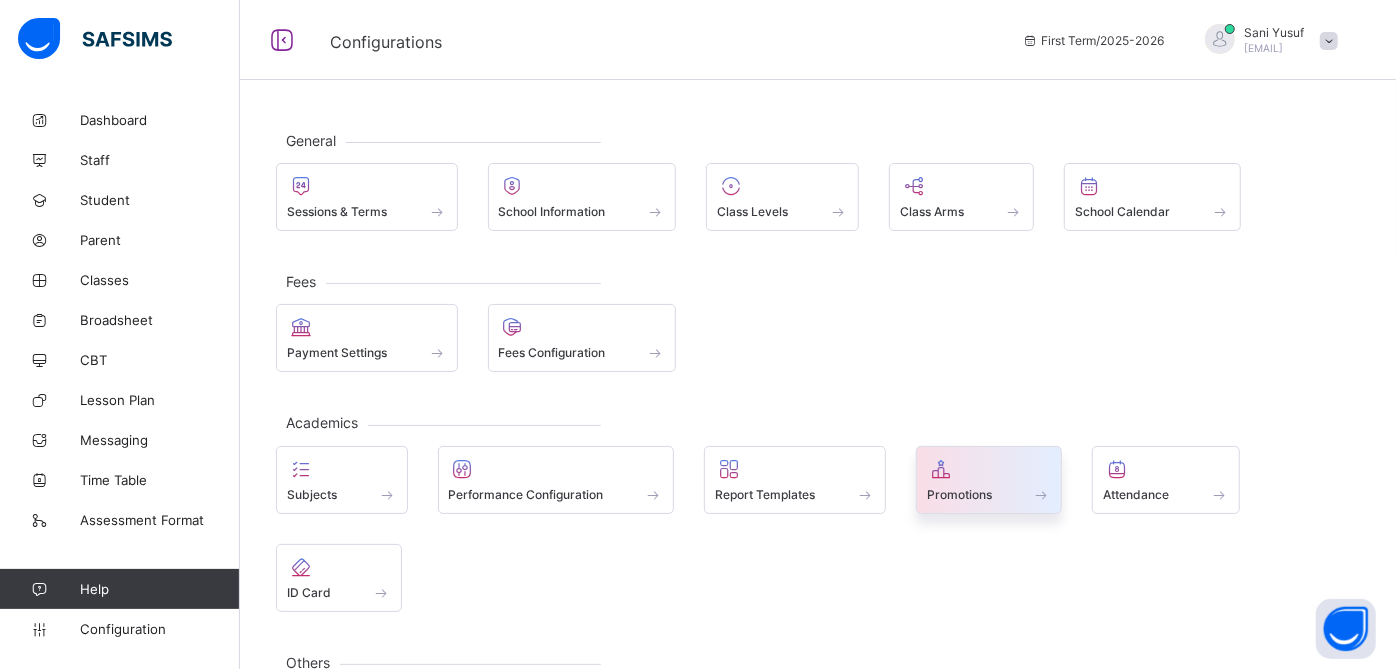 click at bounding box center [941, 469] 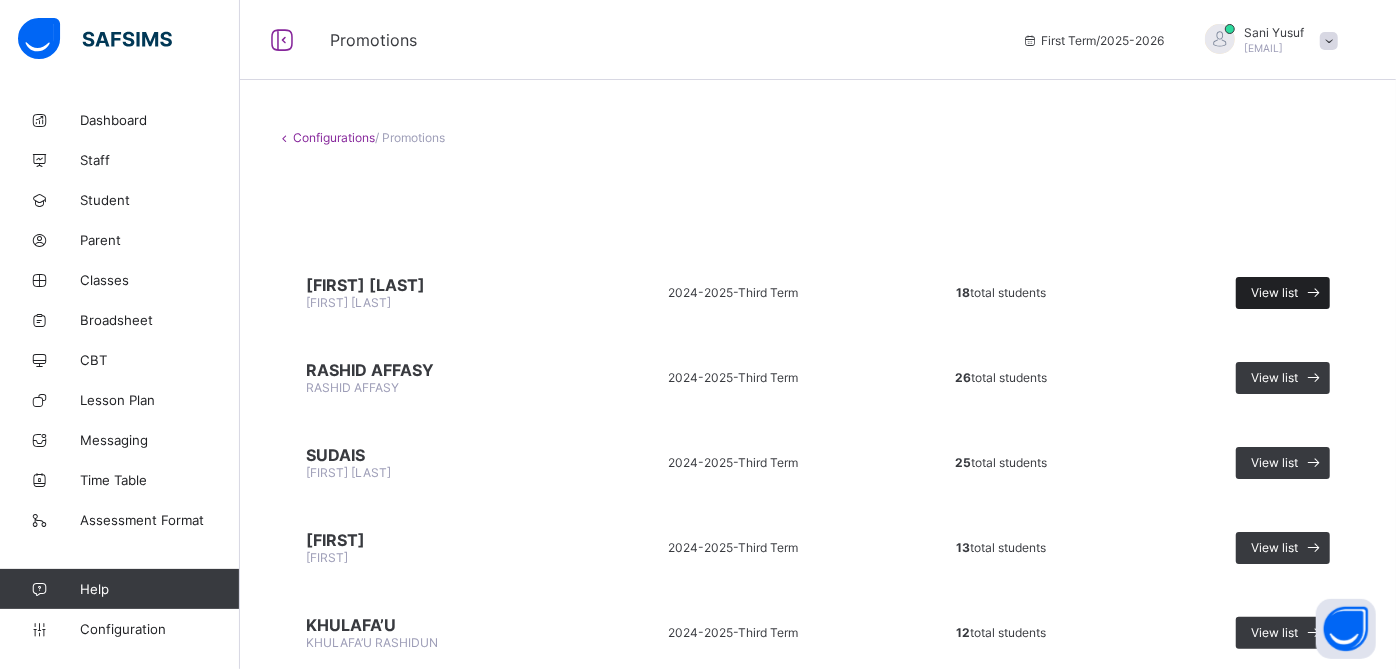click on "View list" at bounding box center [1283, 293] 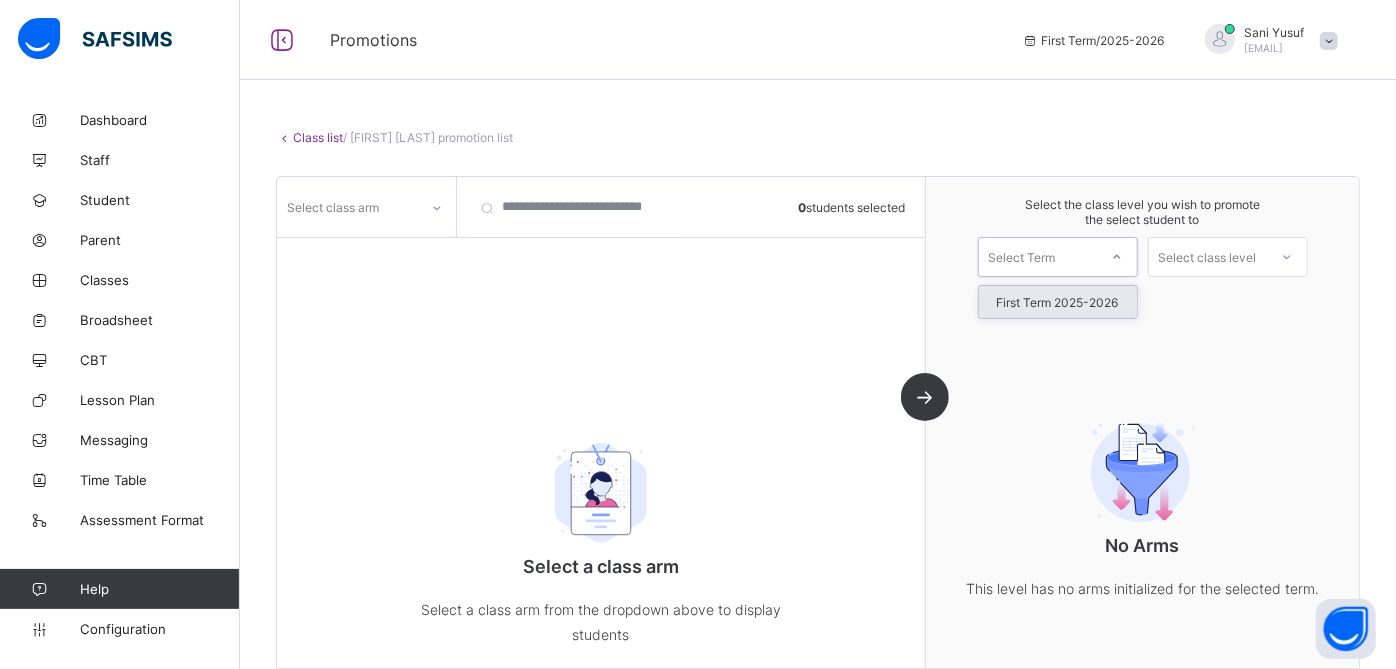 click 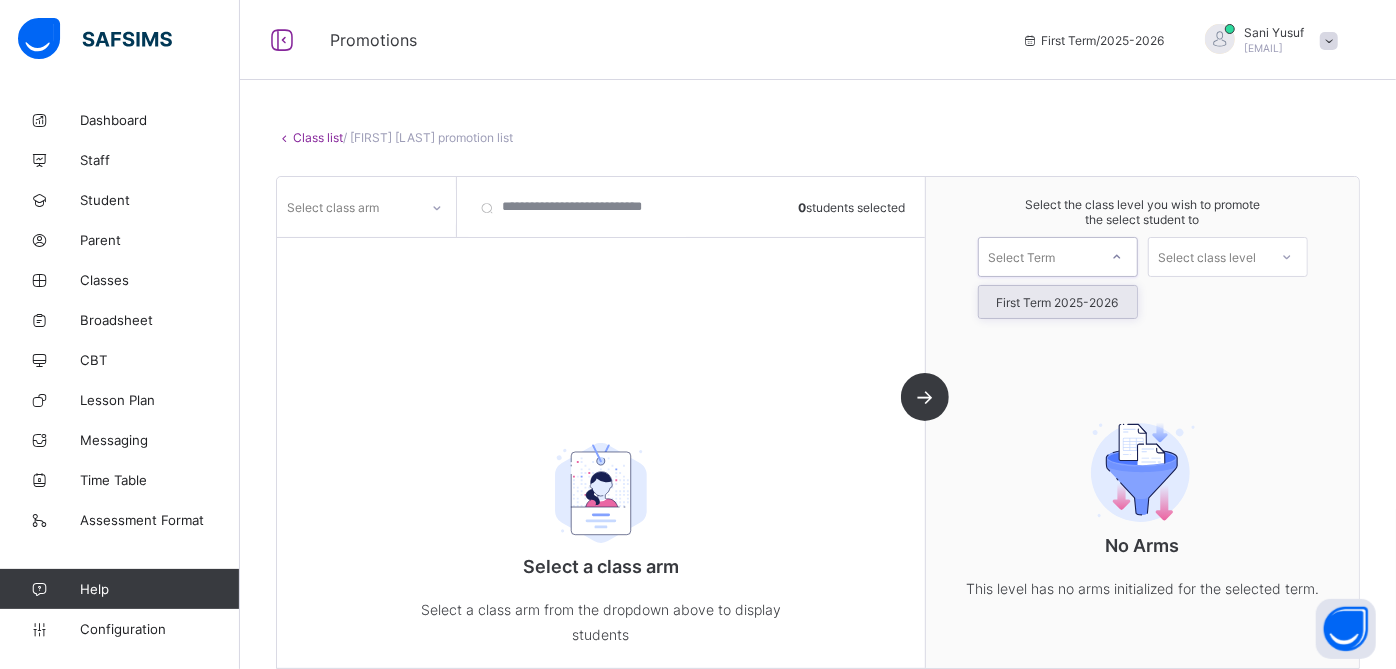 click on "First Term 2025-2026" at bounding box center [1058, 302] 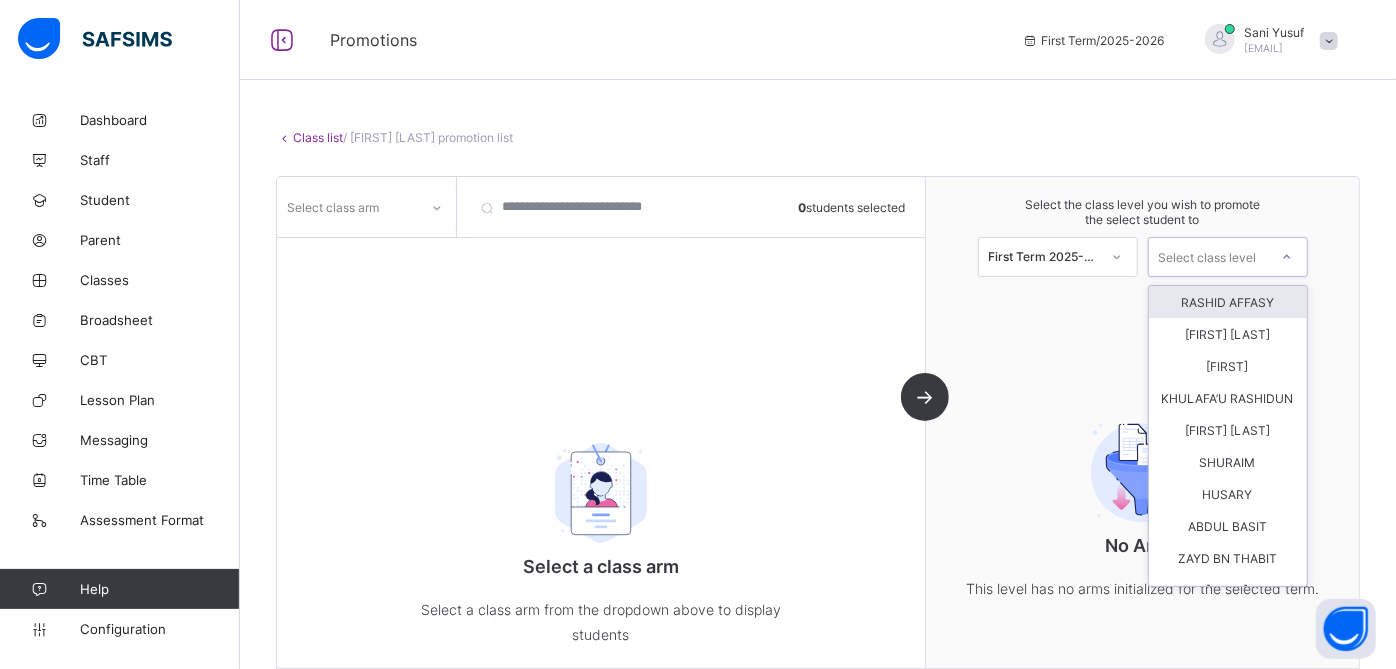 click on "Select class level" at bounding box center [1208, 257] 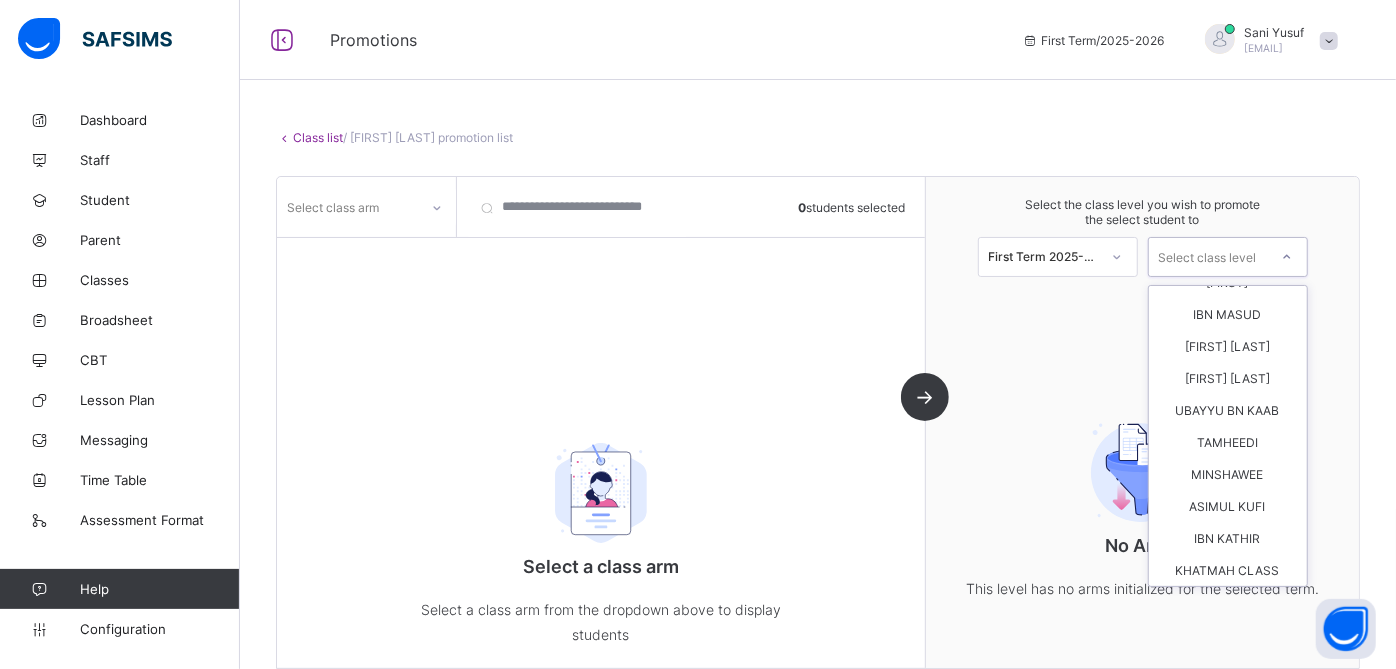 scroll, scrollTop: 348, scrollLeft: 0, axis: vertical 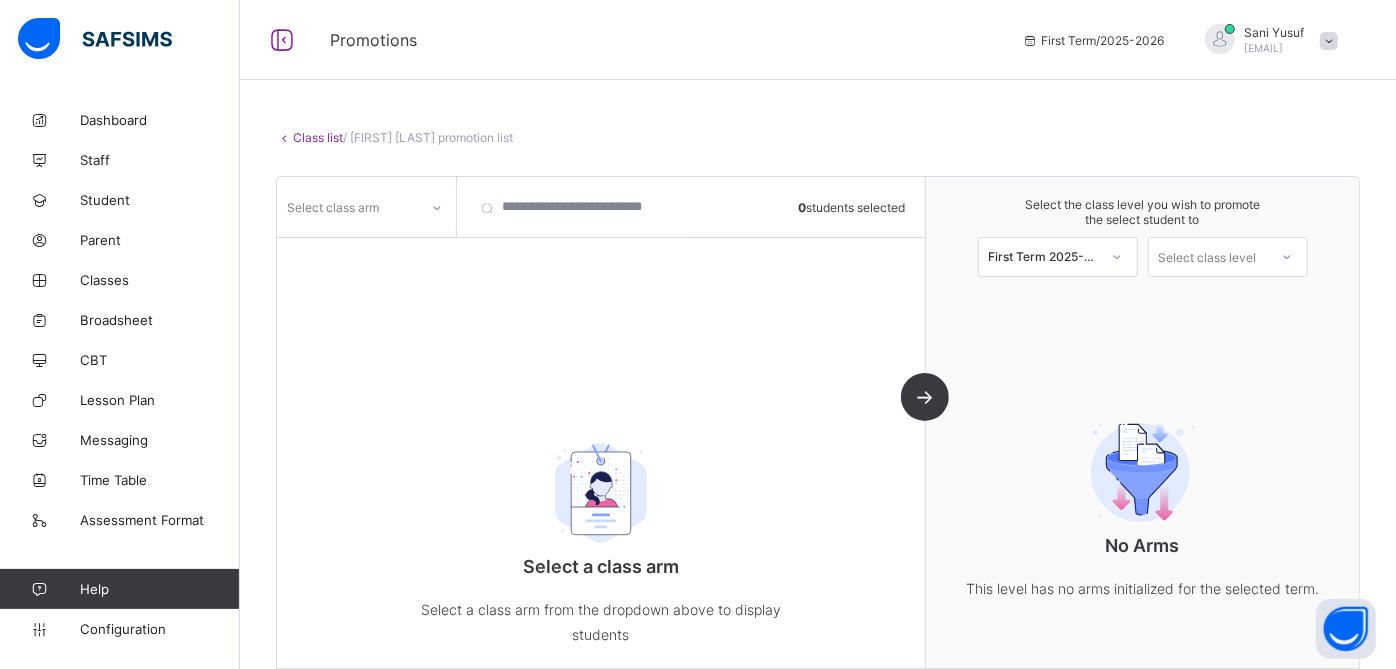 click on "Select a class arm Select a class arm from the dropdown above to display students" at bounding box center [601, 537] 